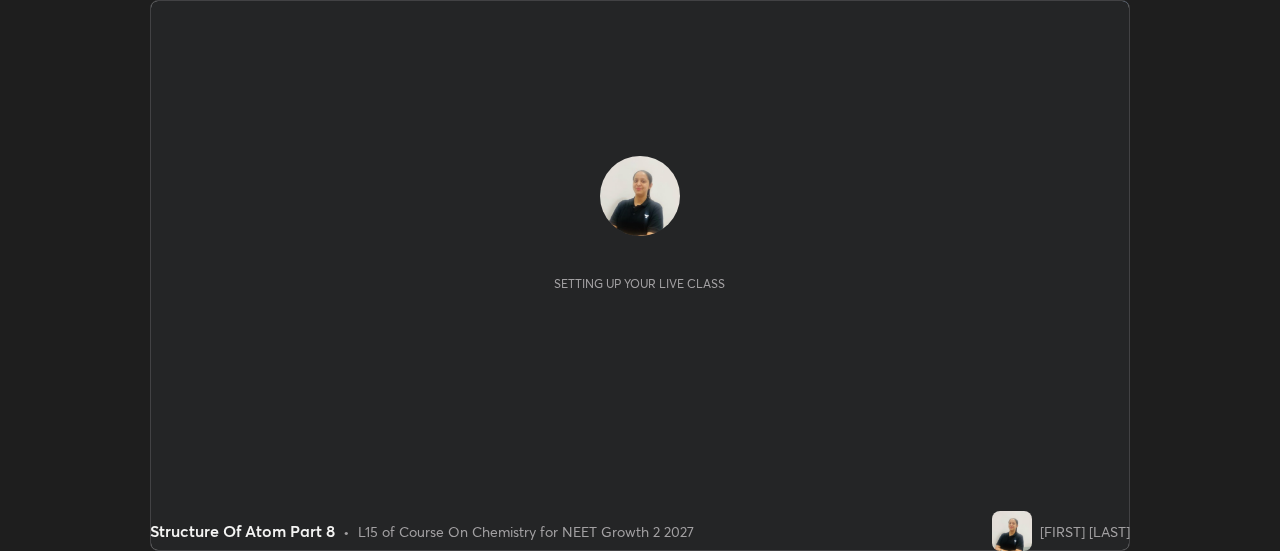 scroll, scrollTop: 0, scrollLeft: 0, axis: both 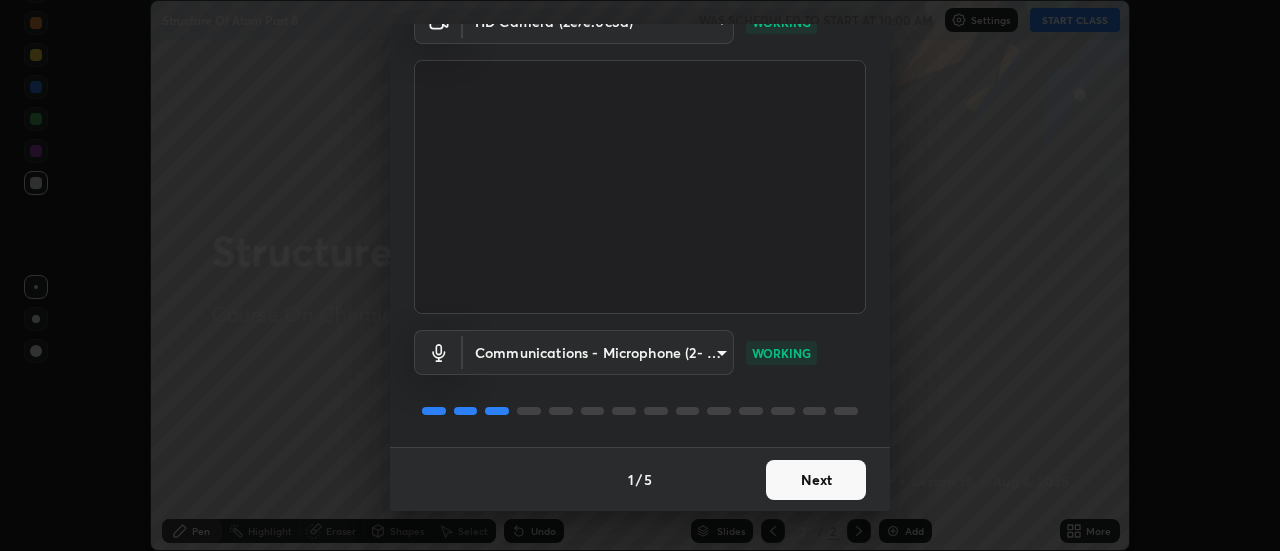 click on "Next" at bounding box center (816, 480) 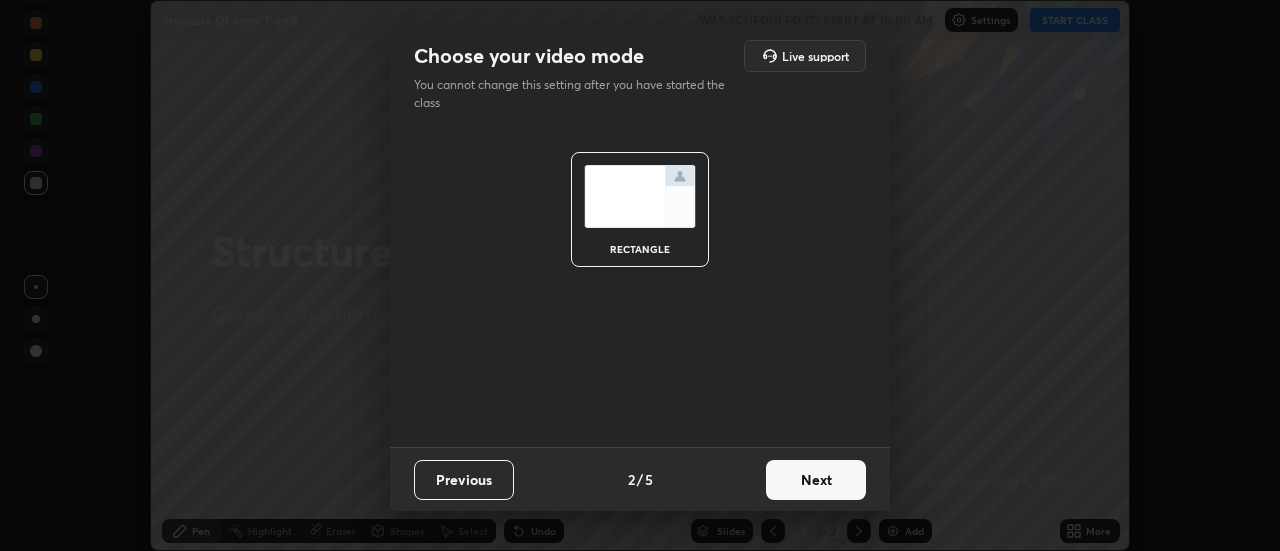 scroll, scrollTop: 0, scrollLeft: 0, axis: both 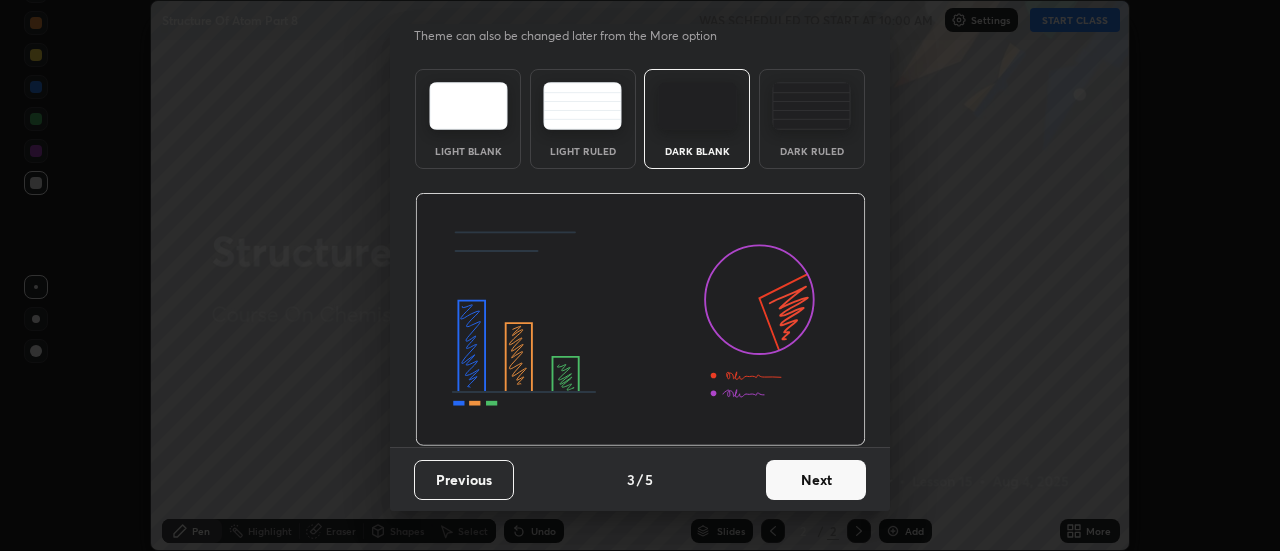 click on "Next" at bounding box center (816, 480) 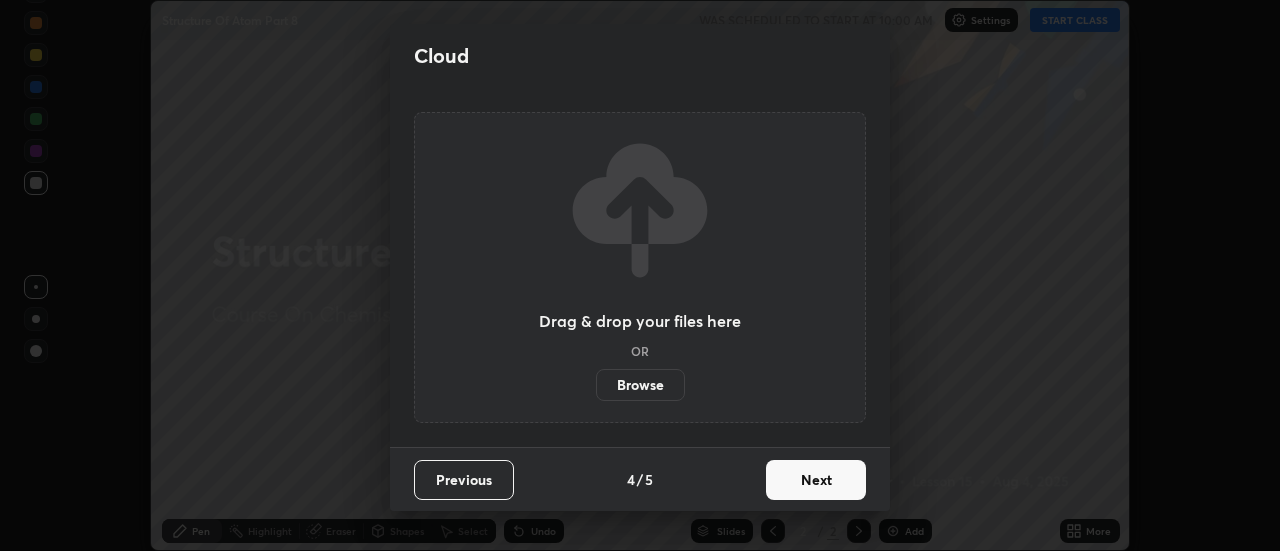 click on "Next" at bounding box center (816, 480) 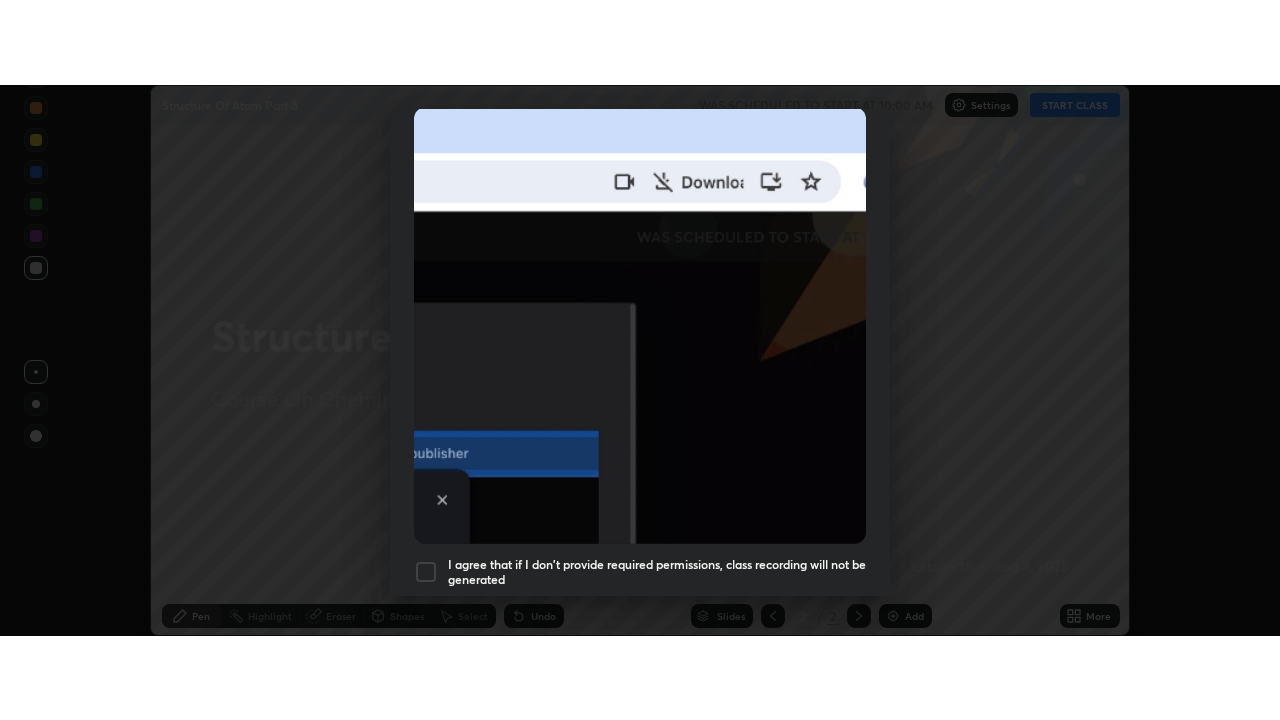 scroll, scrollTop: 513, scrollLeft: 0, axis: vertical 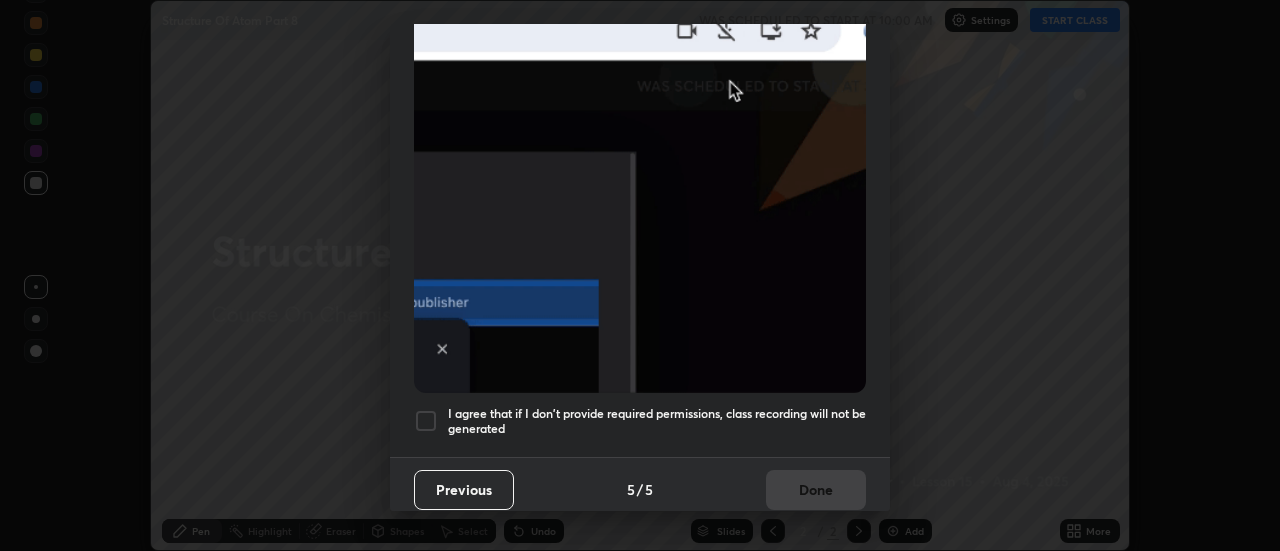 click at bounding box center [426, 421] 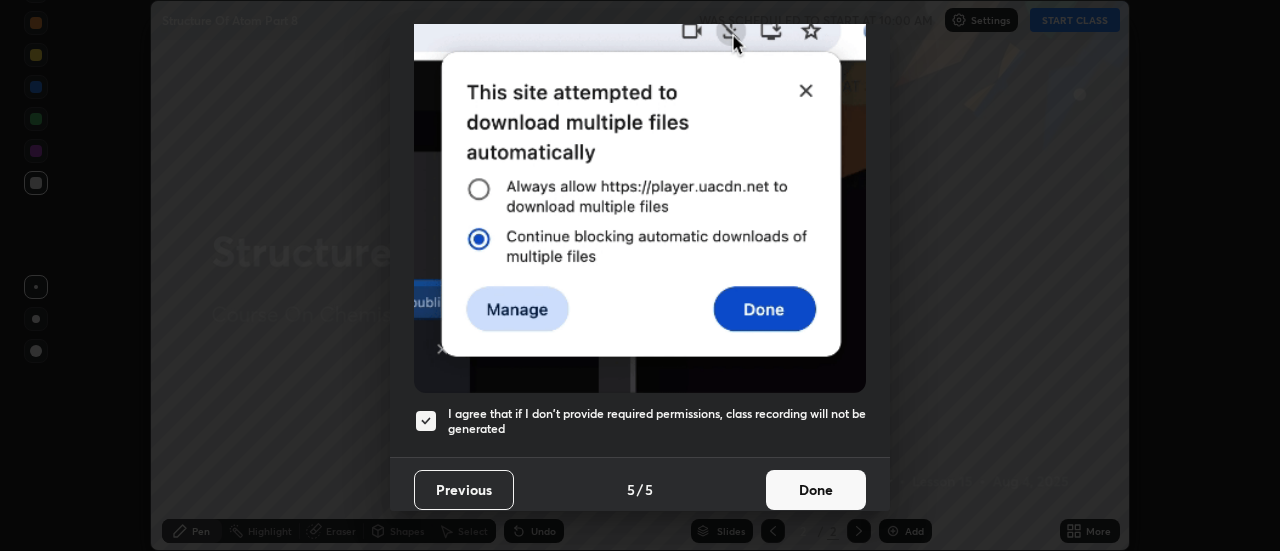 click on "Done" at bounding box center (816, 490) 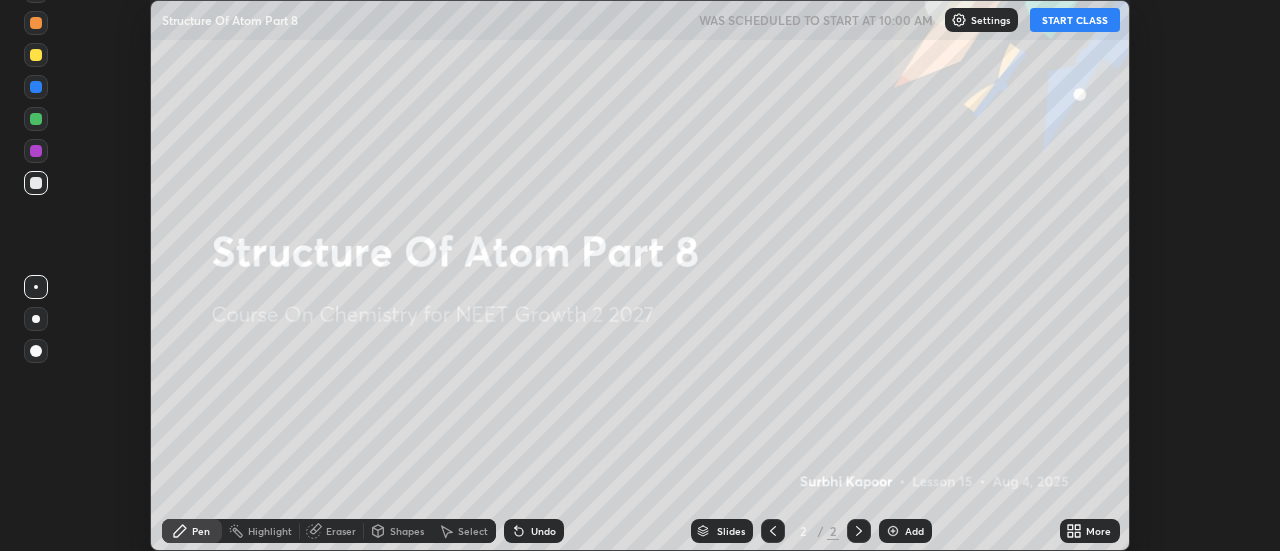 click on "START CLASS" at bounding box center [1075, 20] 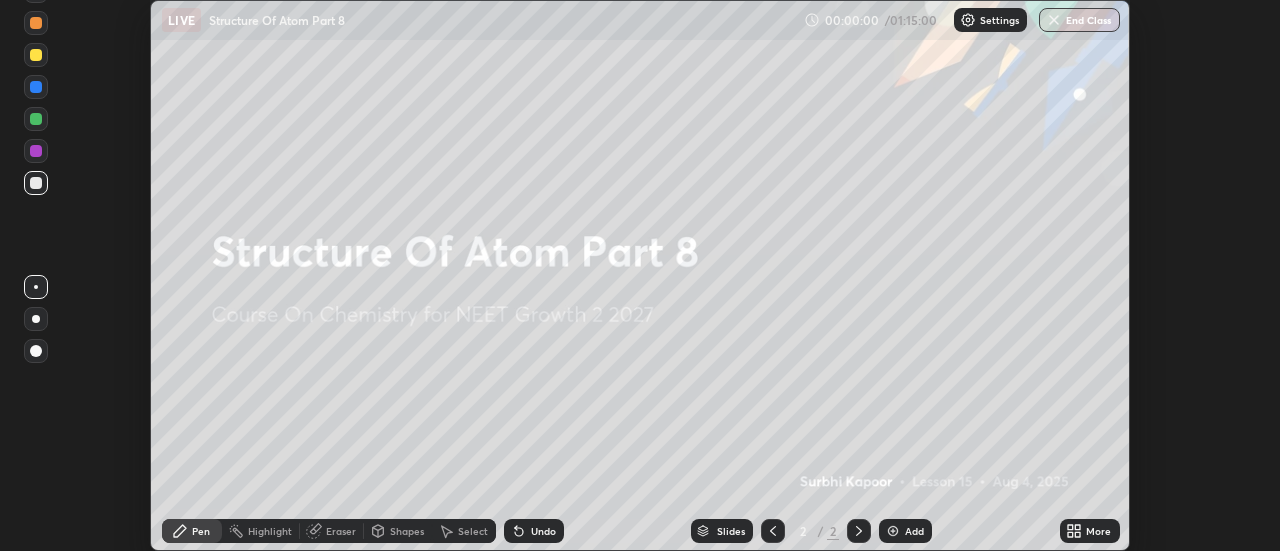 click on "Add" at bounding box center (914, 531) 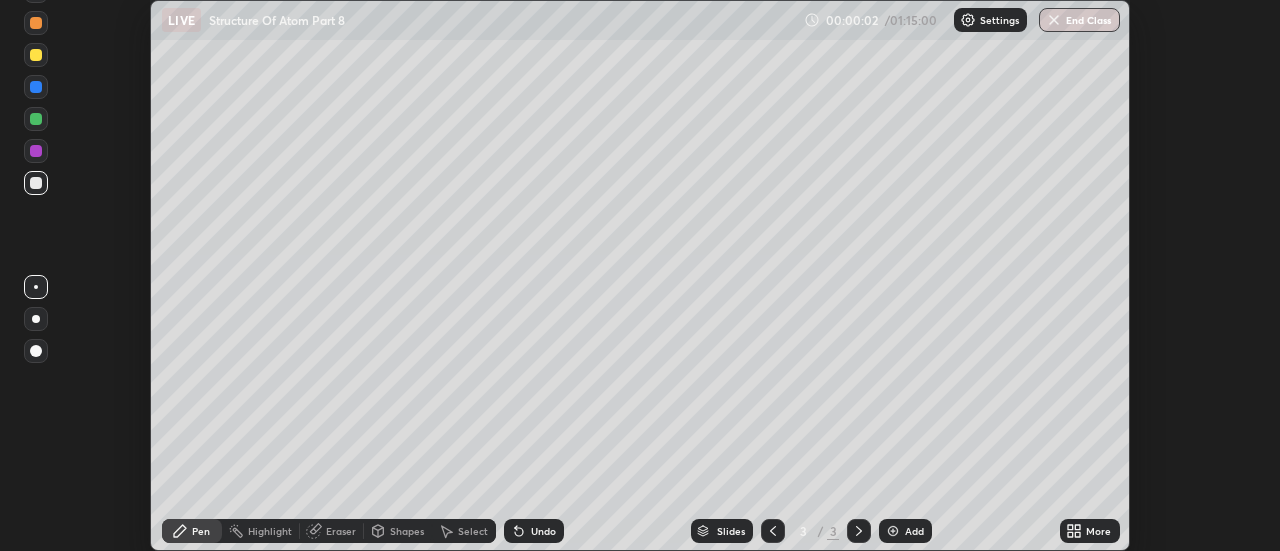 click on "More" at bounding box center (1098, 531) 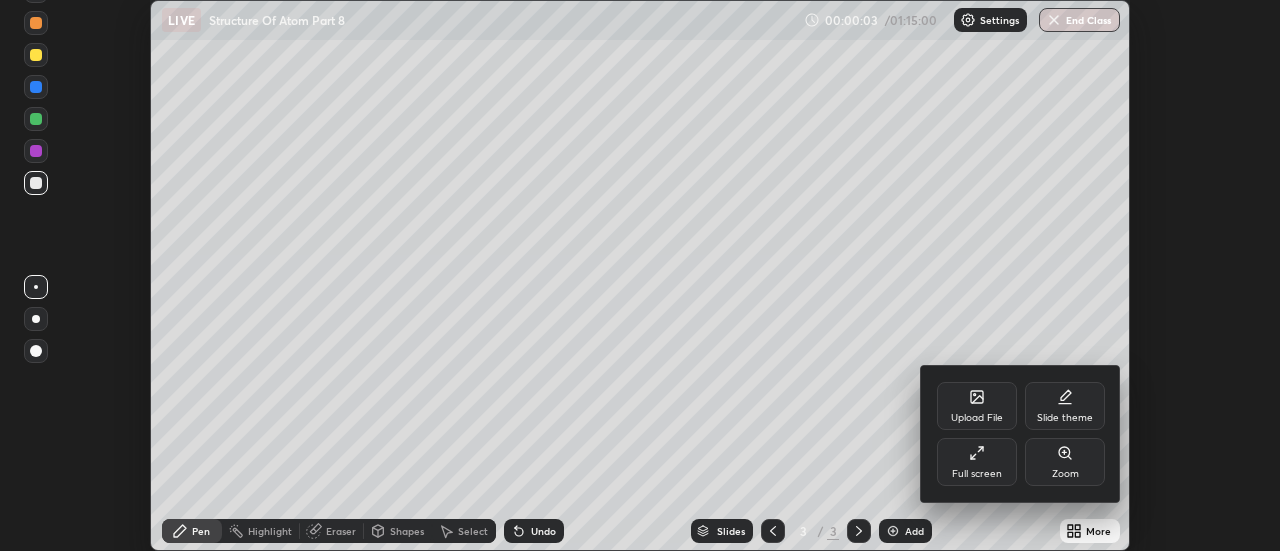click on "Full screen" at bounding box center [977, 474] 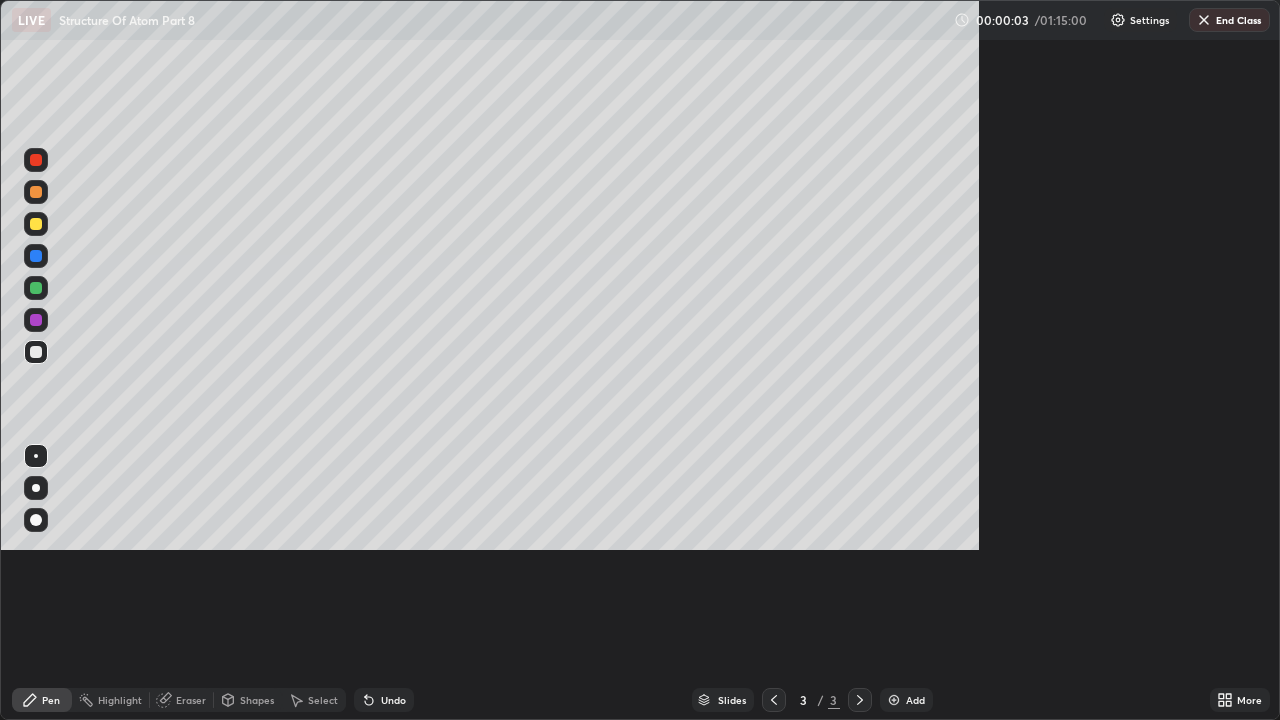 scroll, scrollTop: 99280, scrollLeft: 98720, axis: both 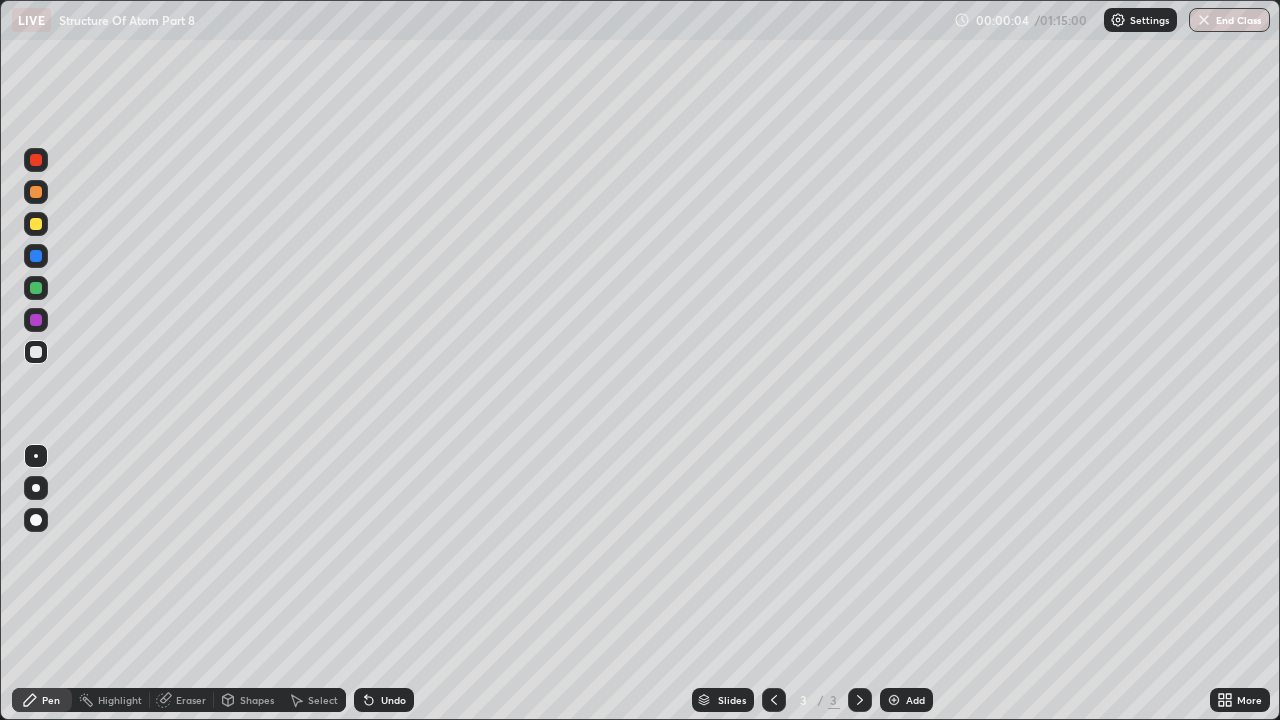 click on "Add" at bounding box center [915, 700] 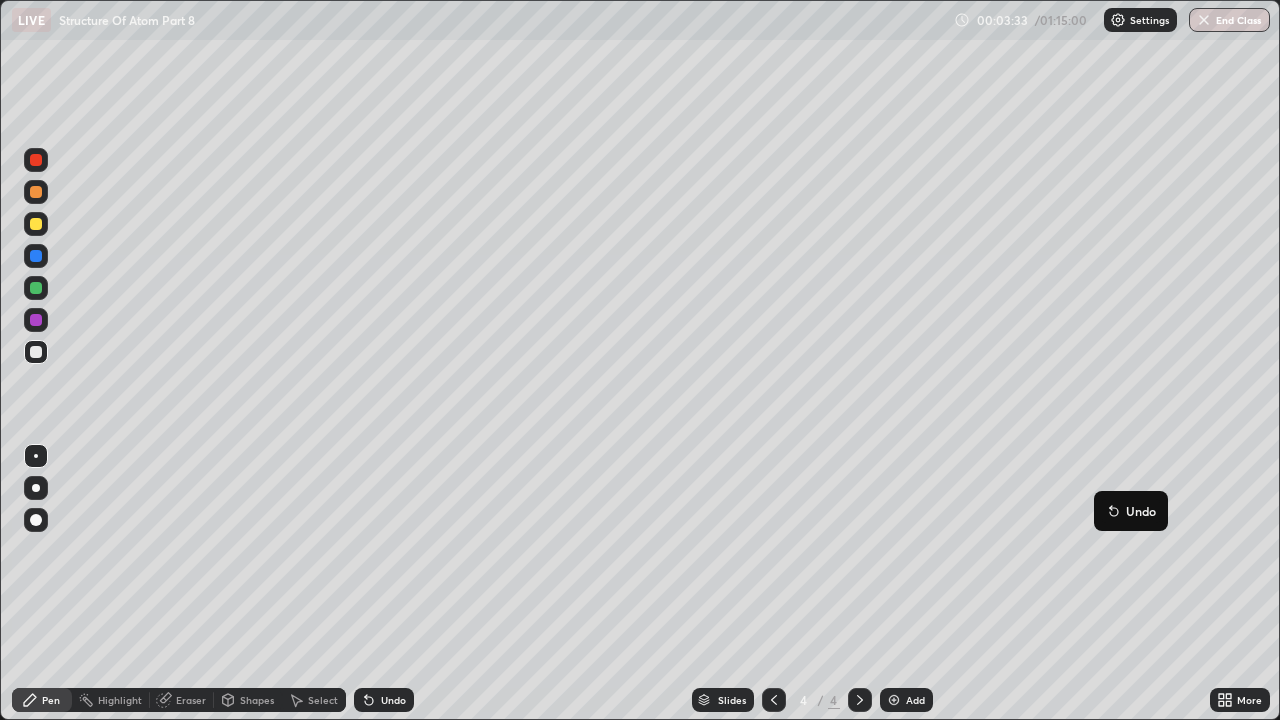 click on "Undo" at bounding box center [1131, 511] 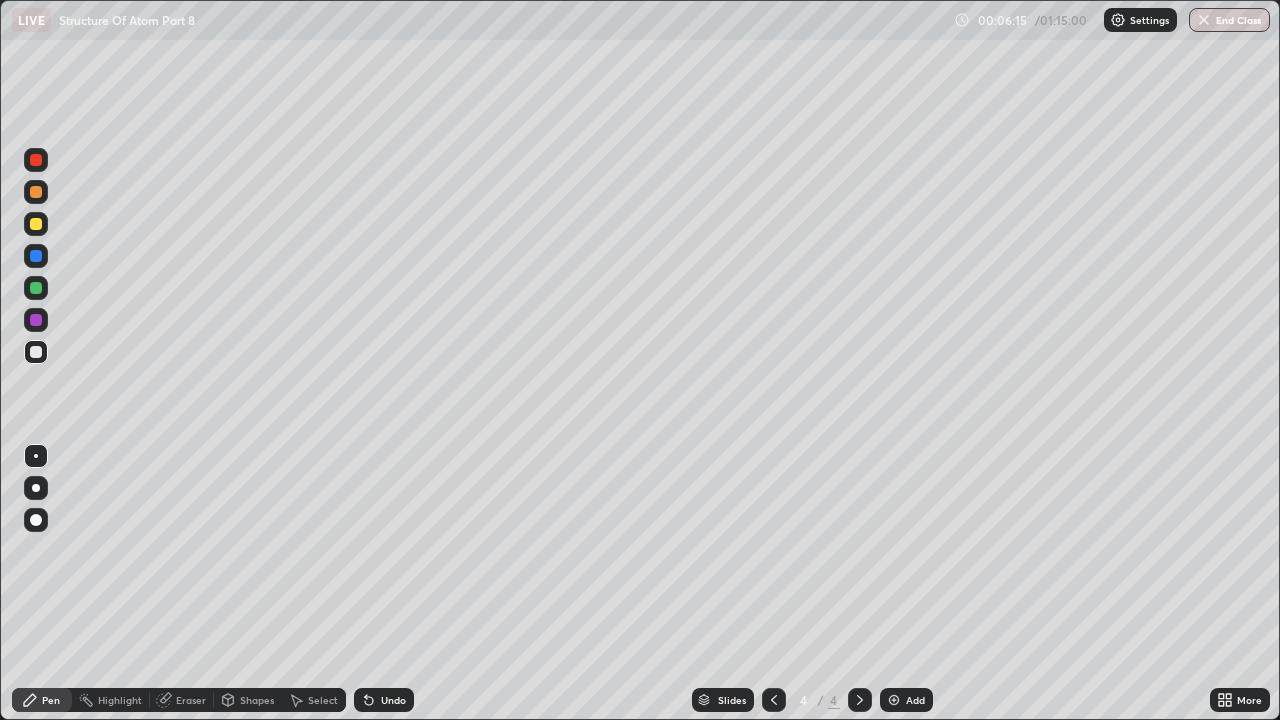 click on "Add" at bounding box center (906, 700) 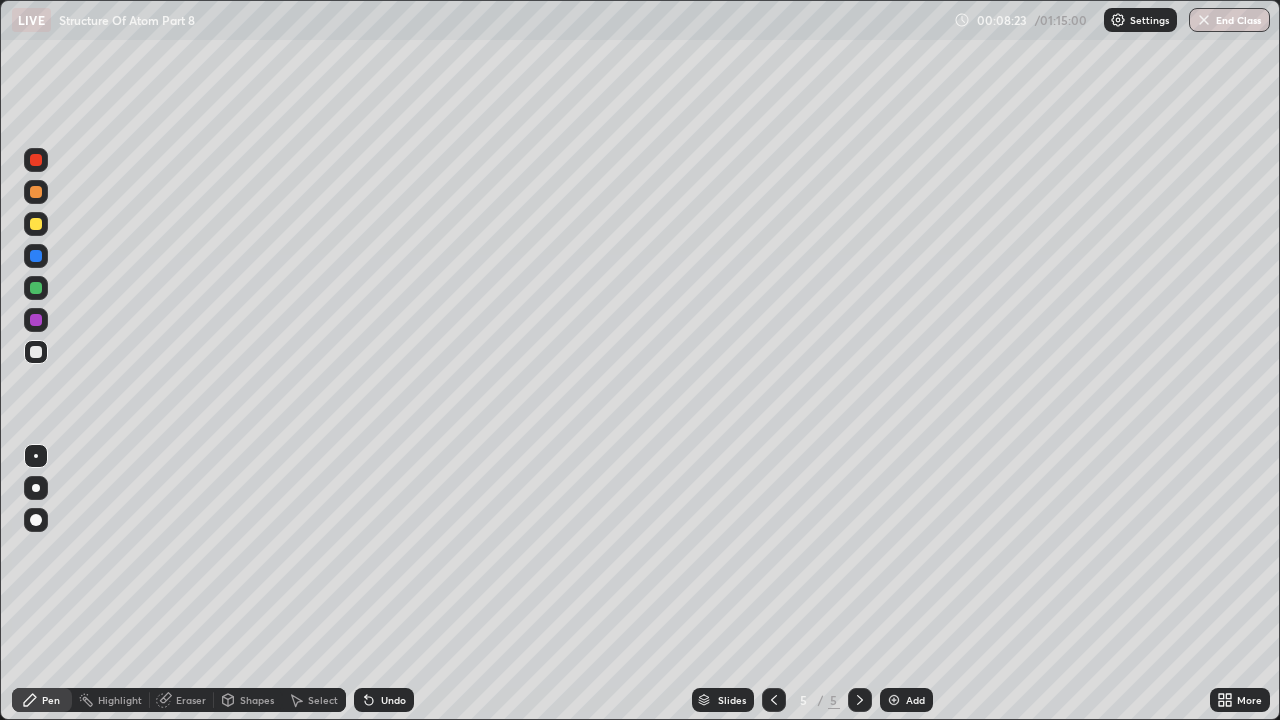 click 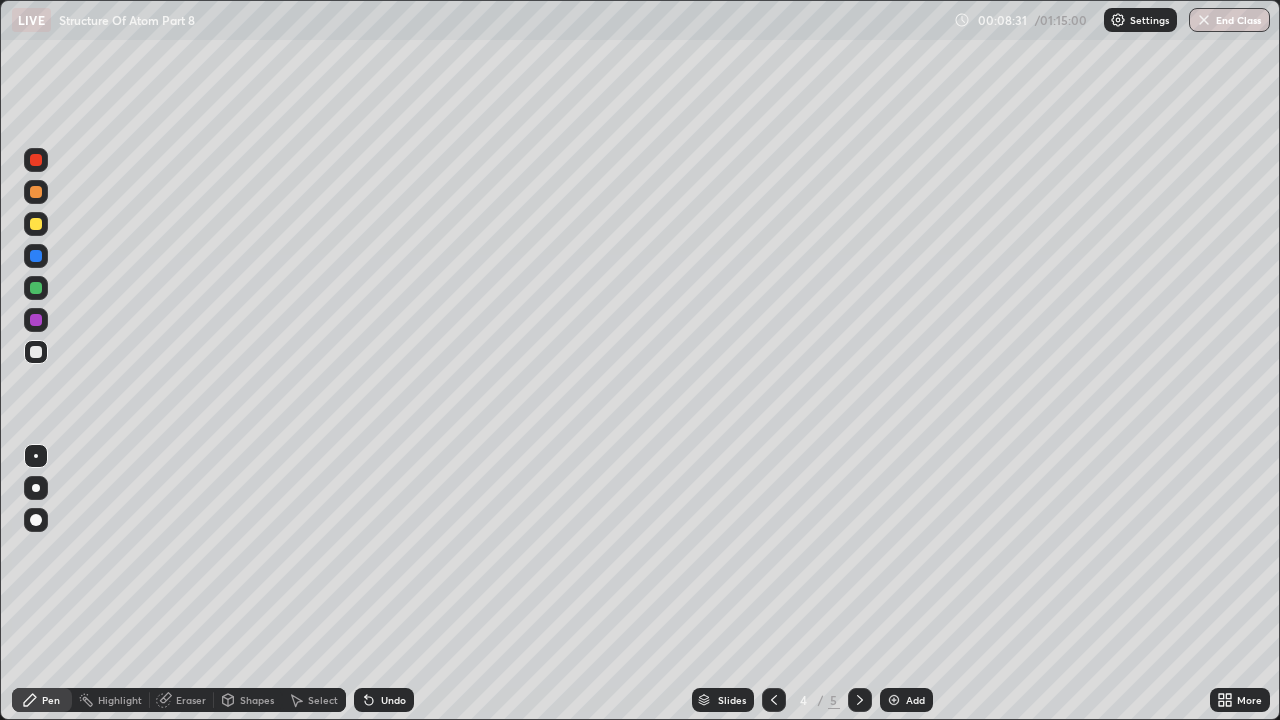 click 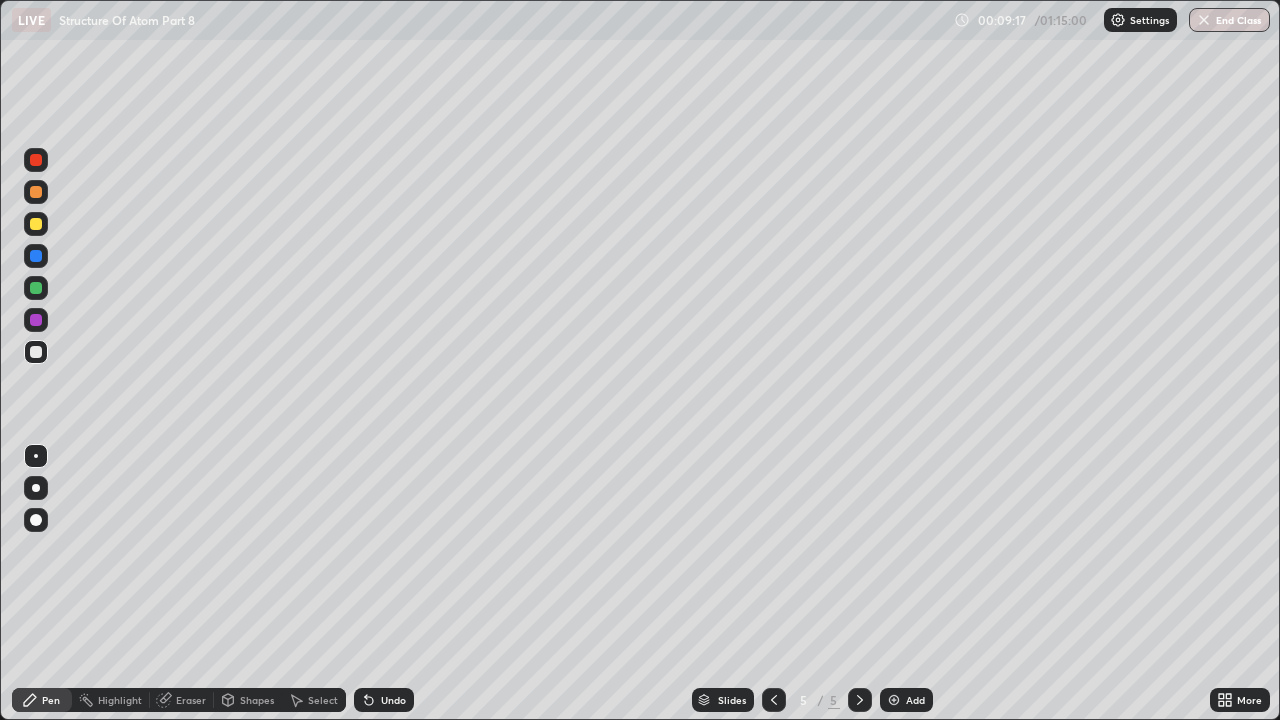 click 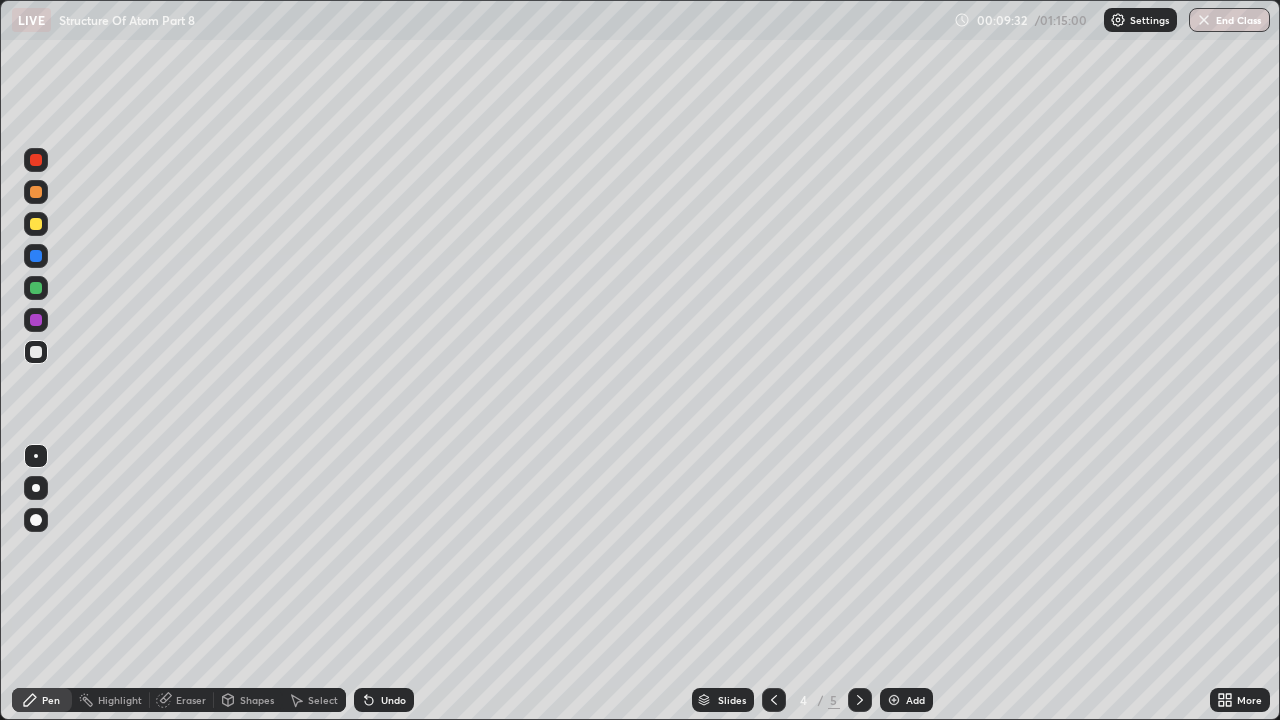 click 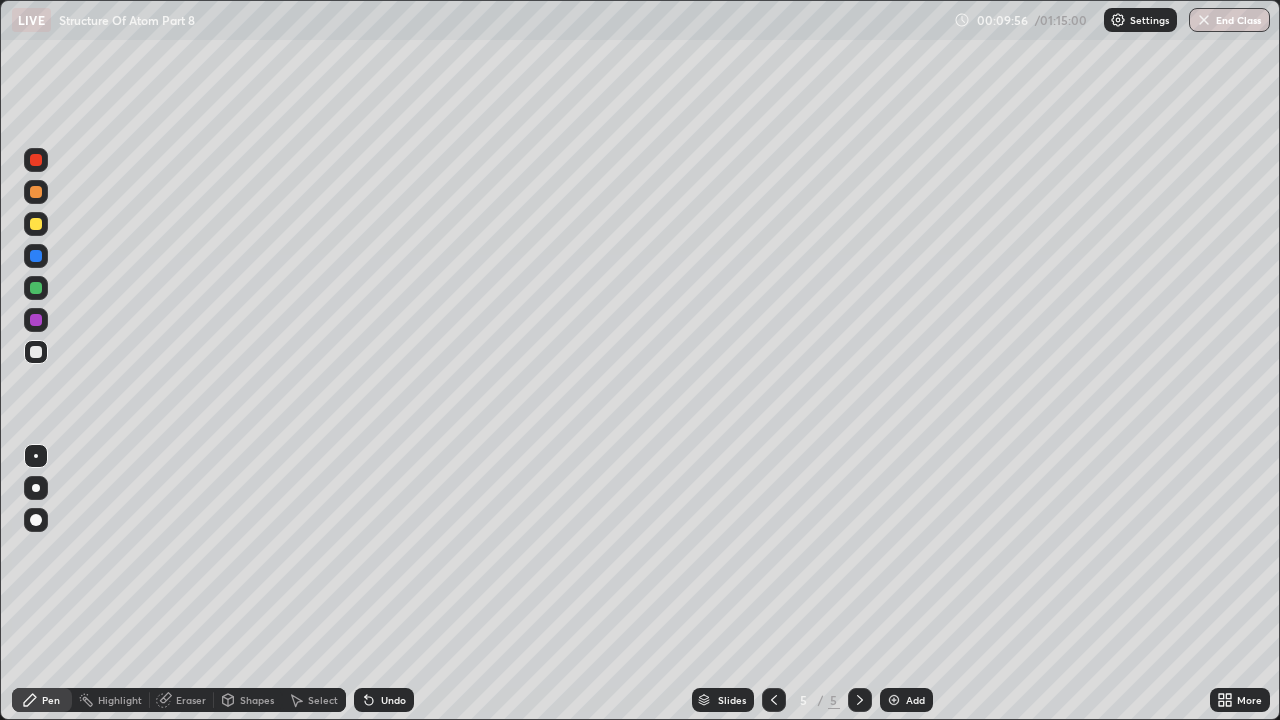 click 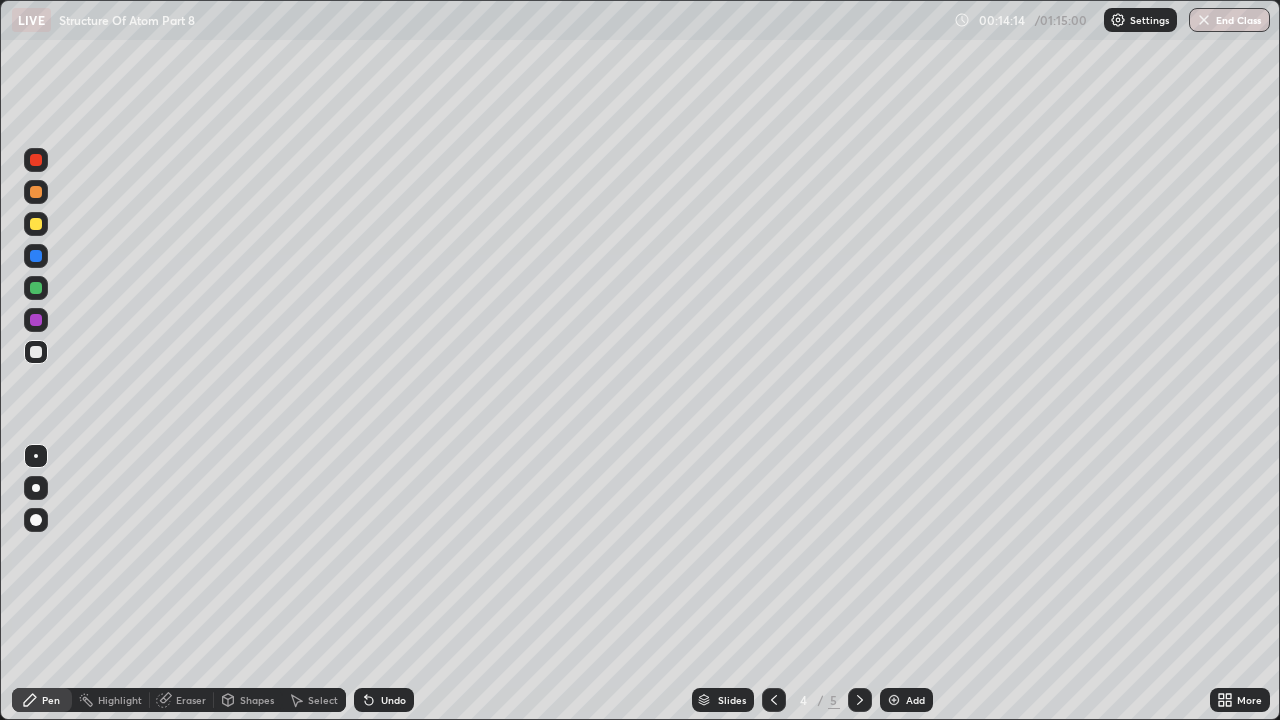 click on "Eraser" at bounding box center [191, 700] 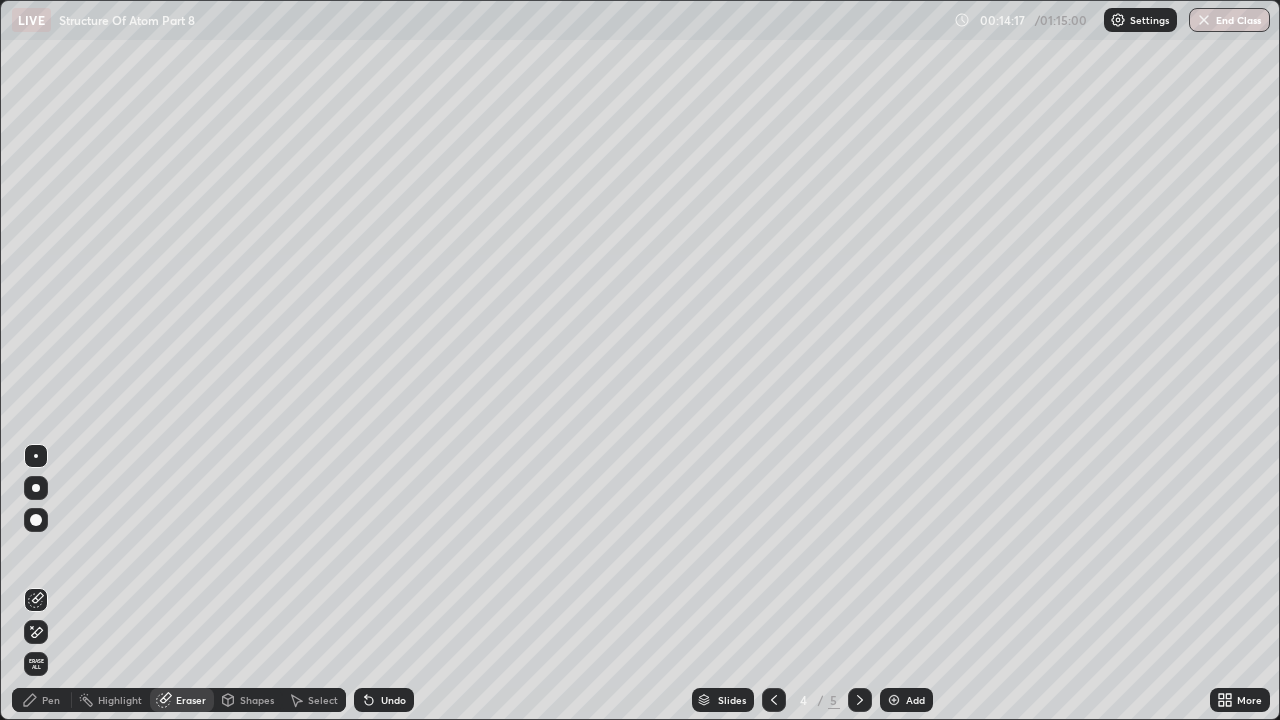 click on "Pen" at bounding box center [51, 700] 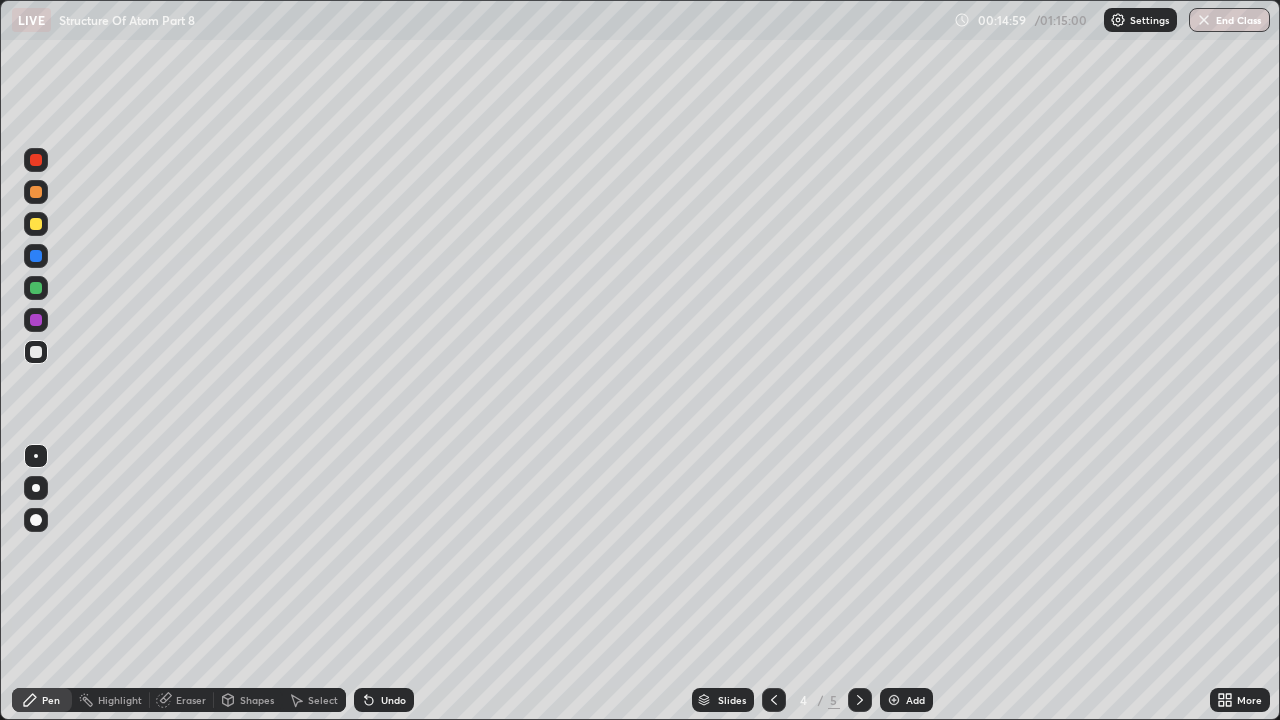 click on "Eraser" at bounding box center [191, 700] 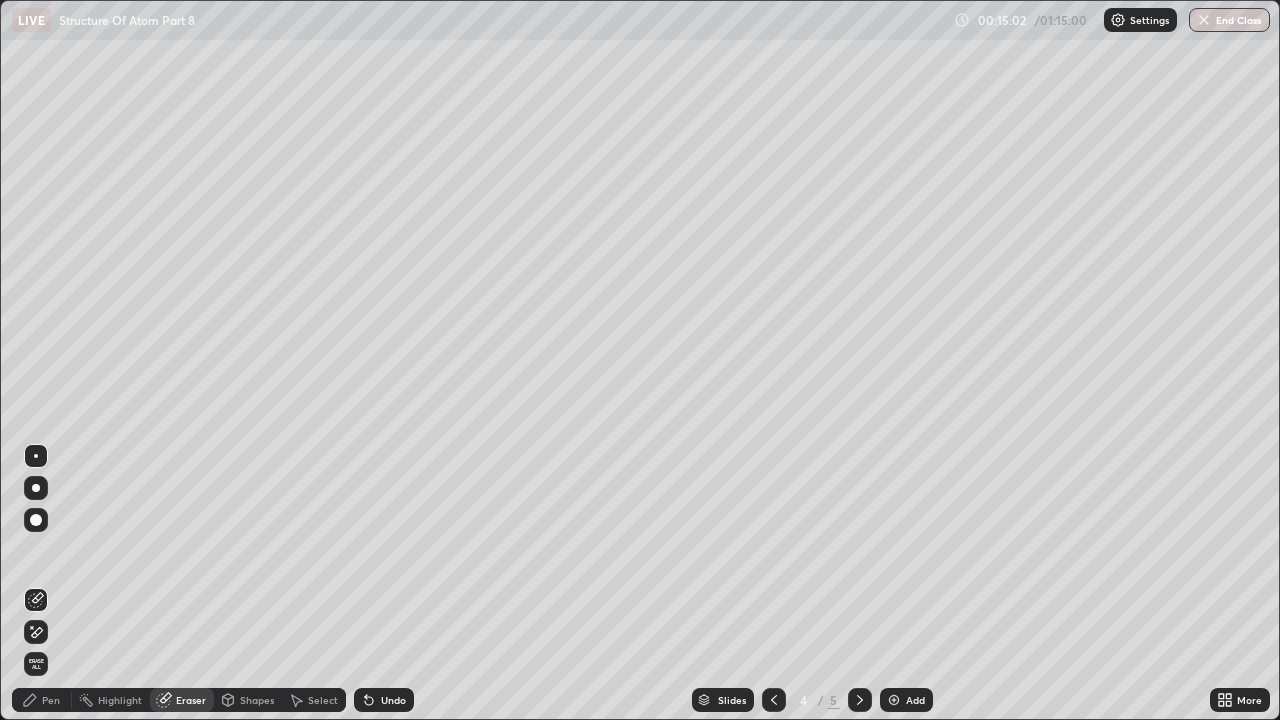 click on "Pen" at bounding box center [51, 700] 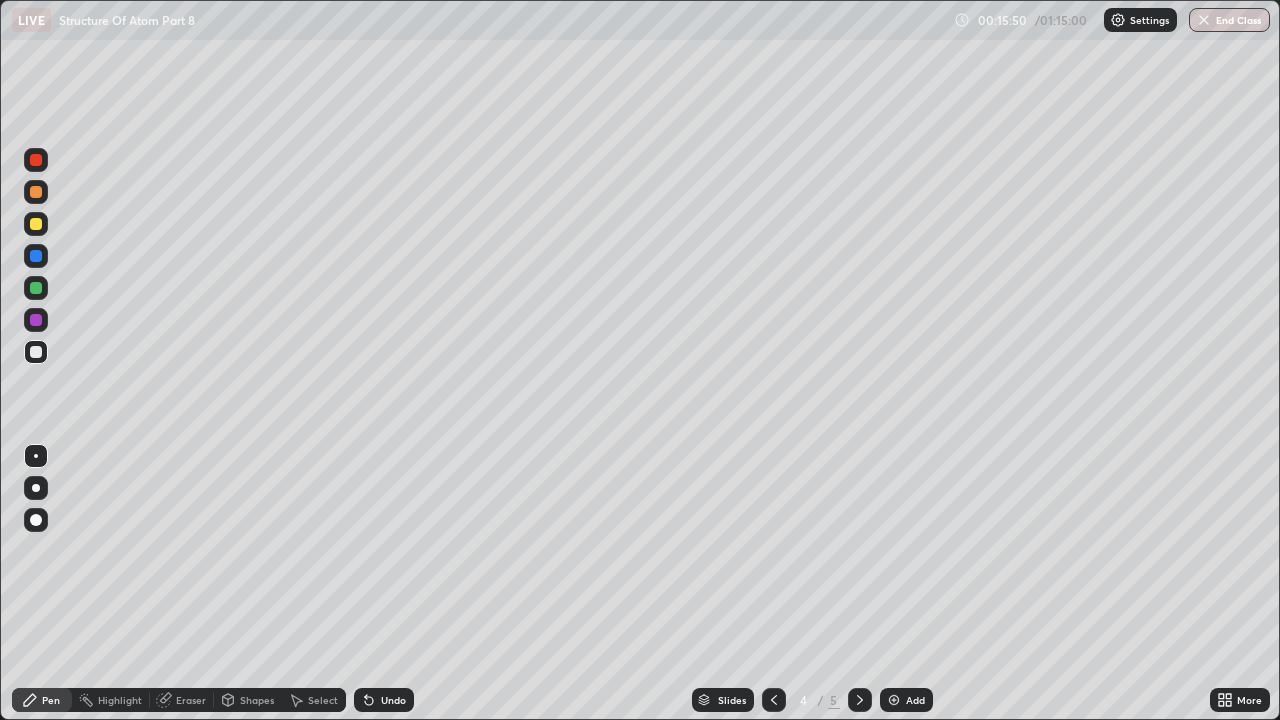 click 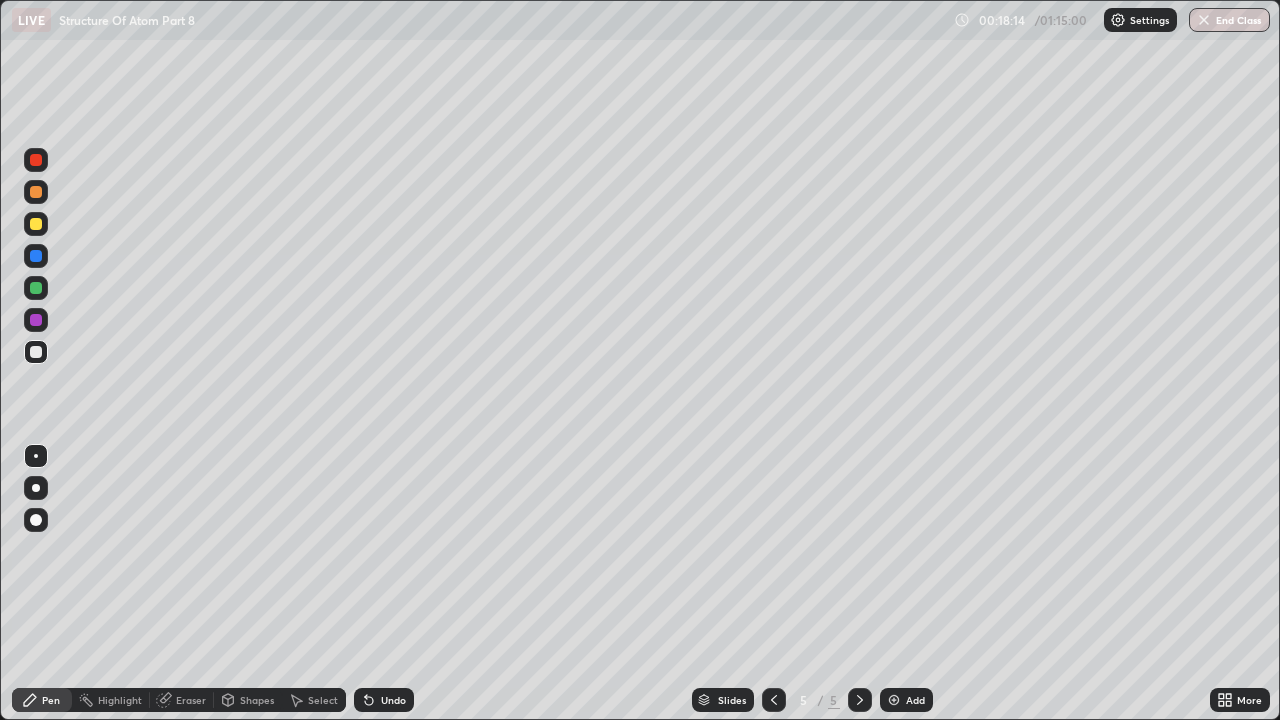 click on "Add" at bounding box center (915, 700) 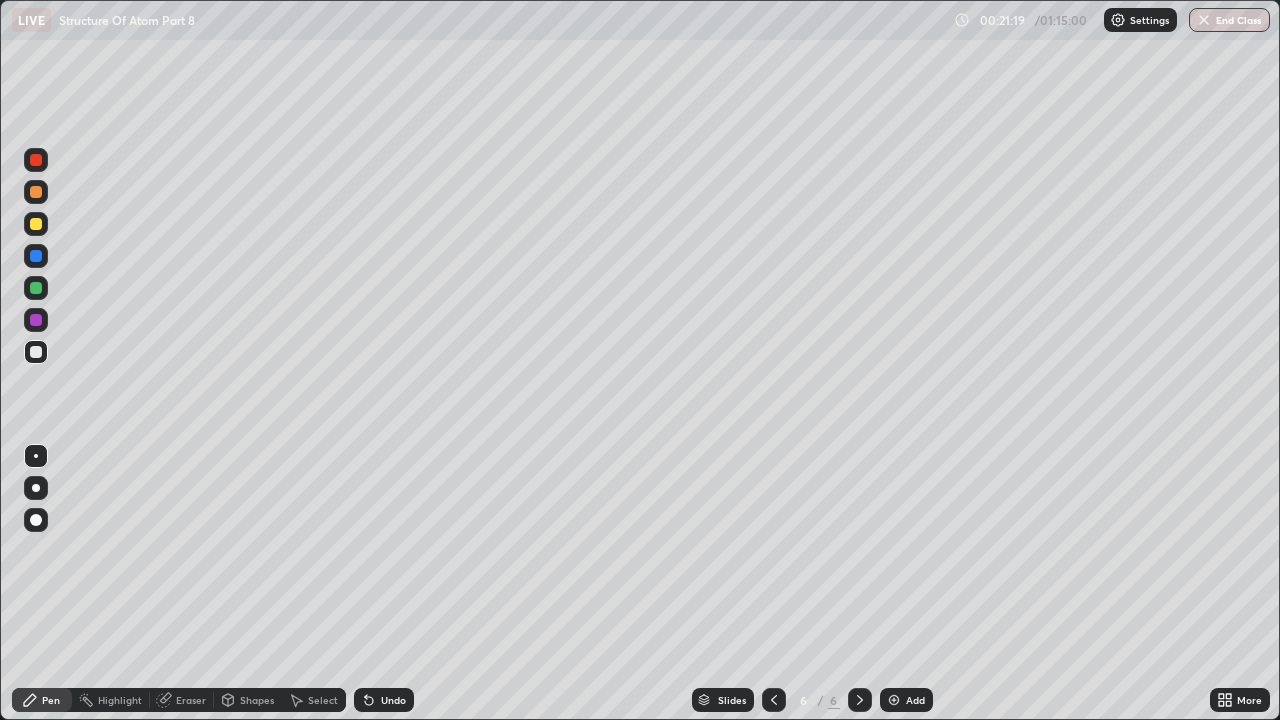 click on "Add" at bounding box center [906, 700] 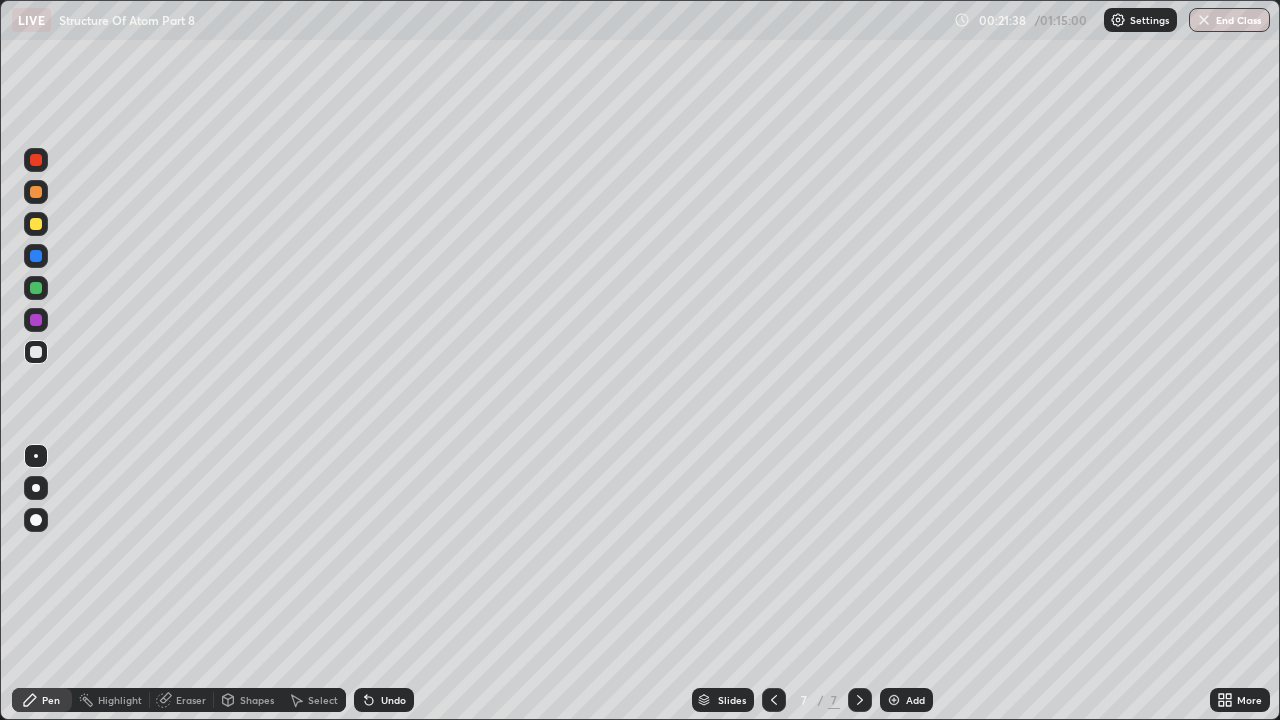 click 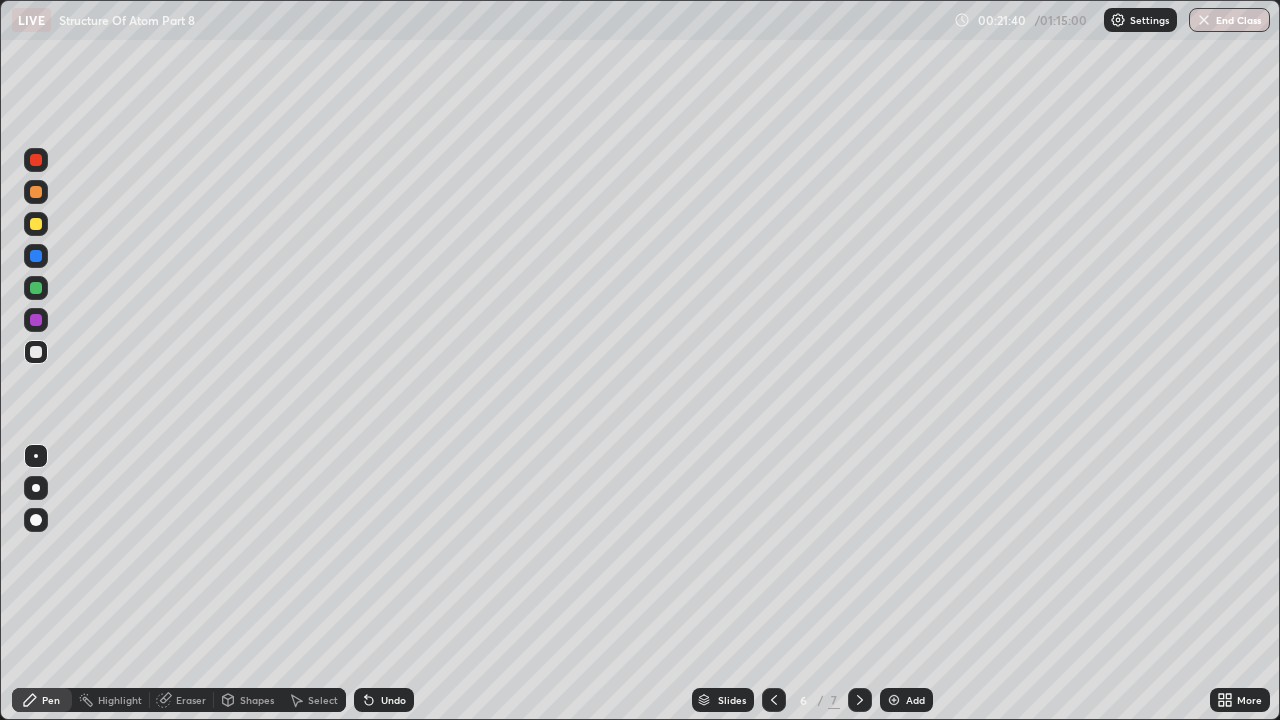 click 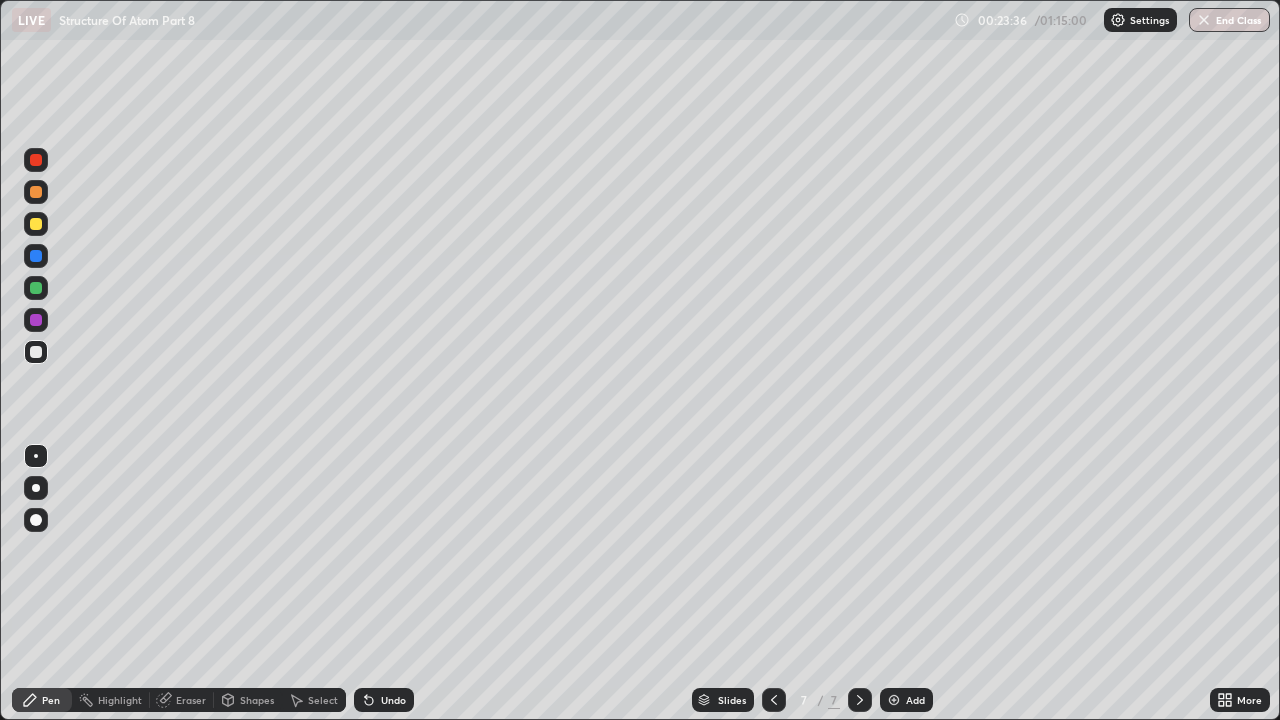 click 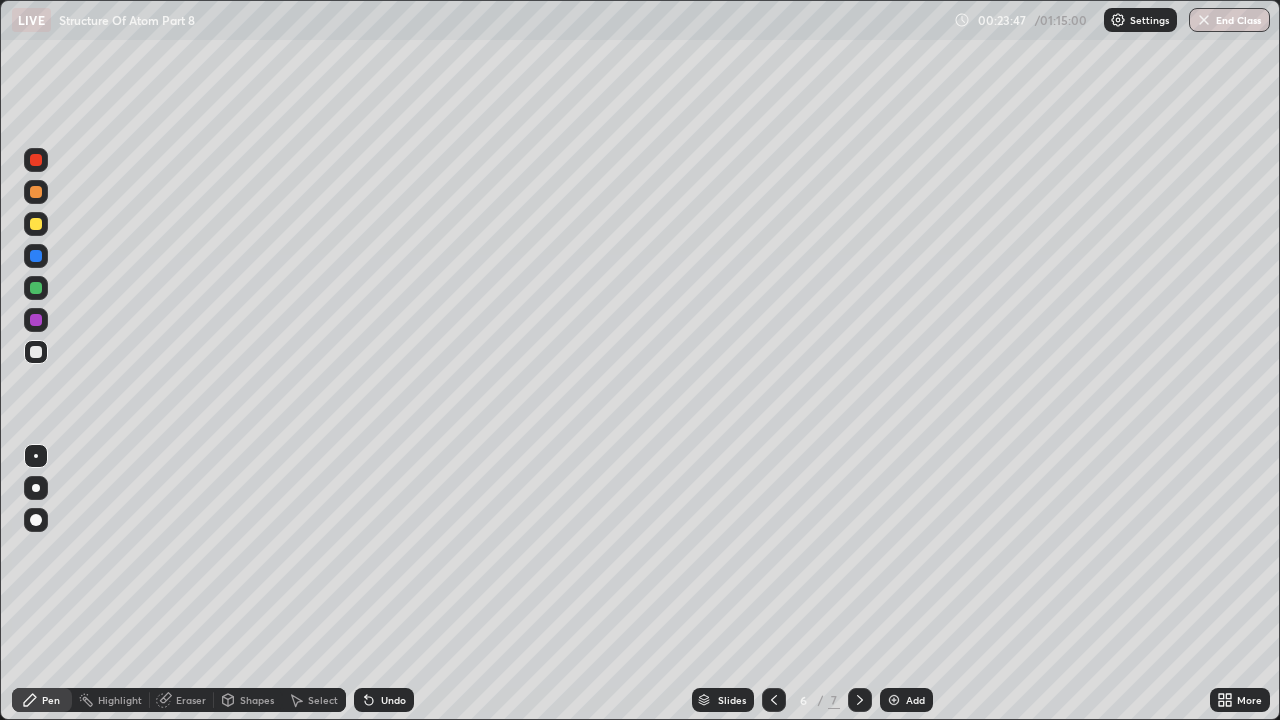 click 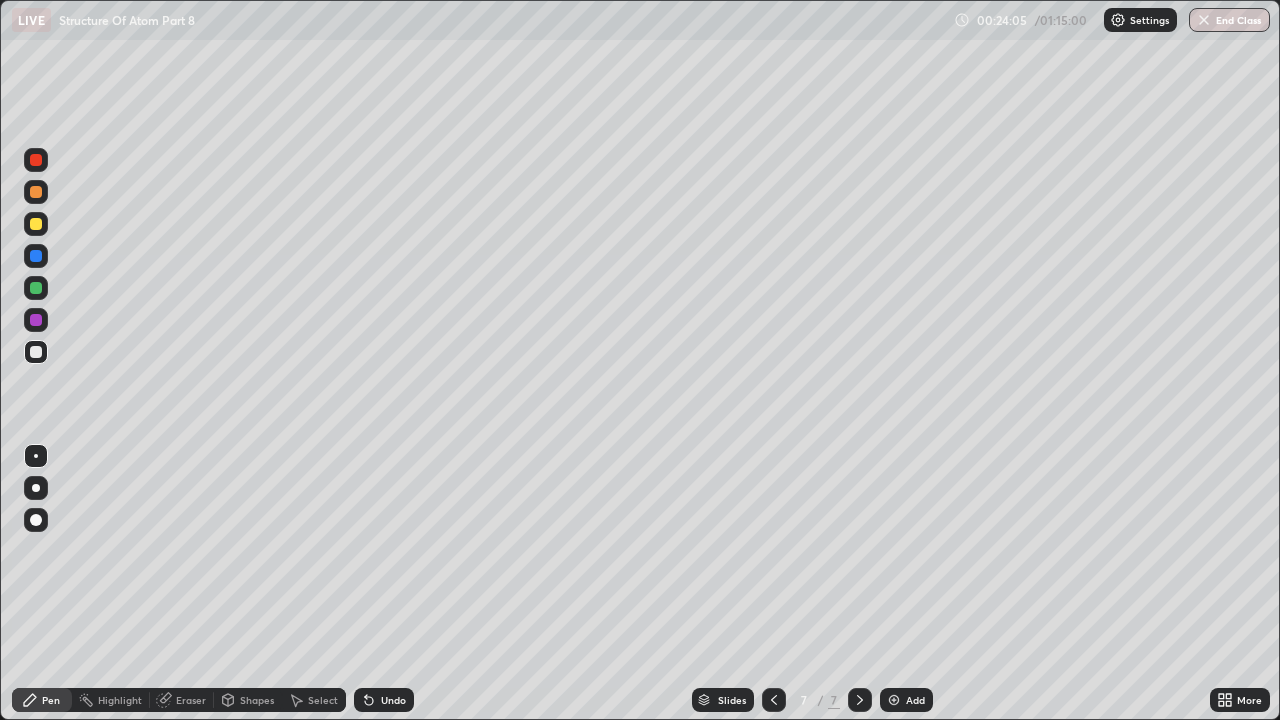 click 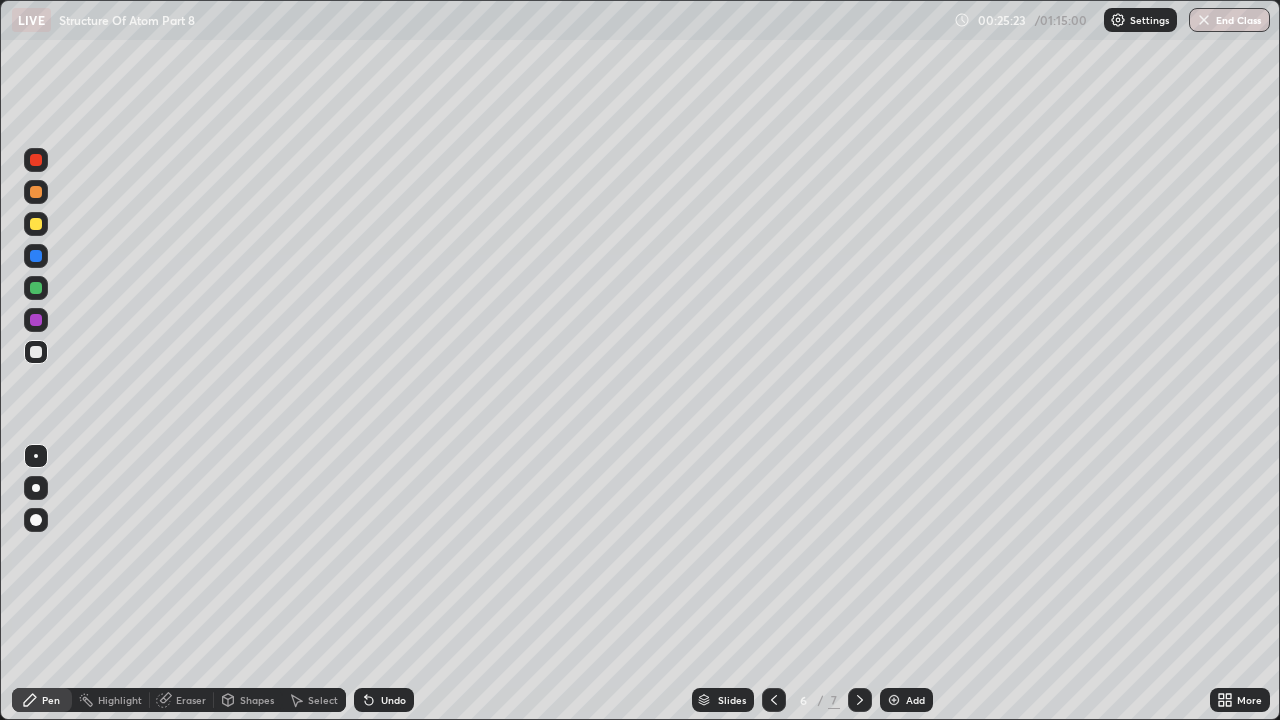 click 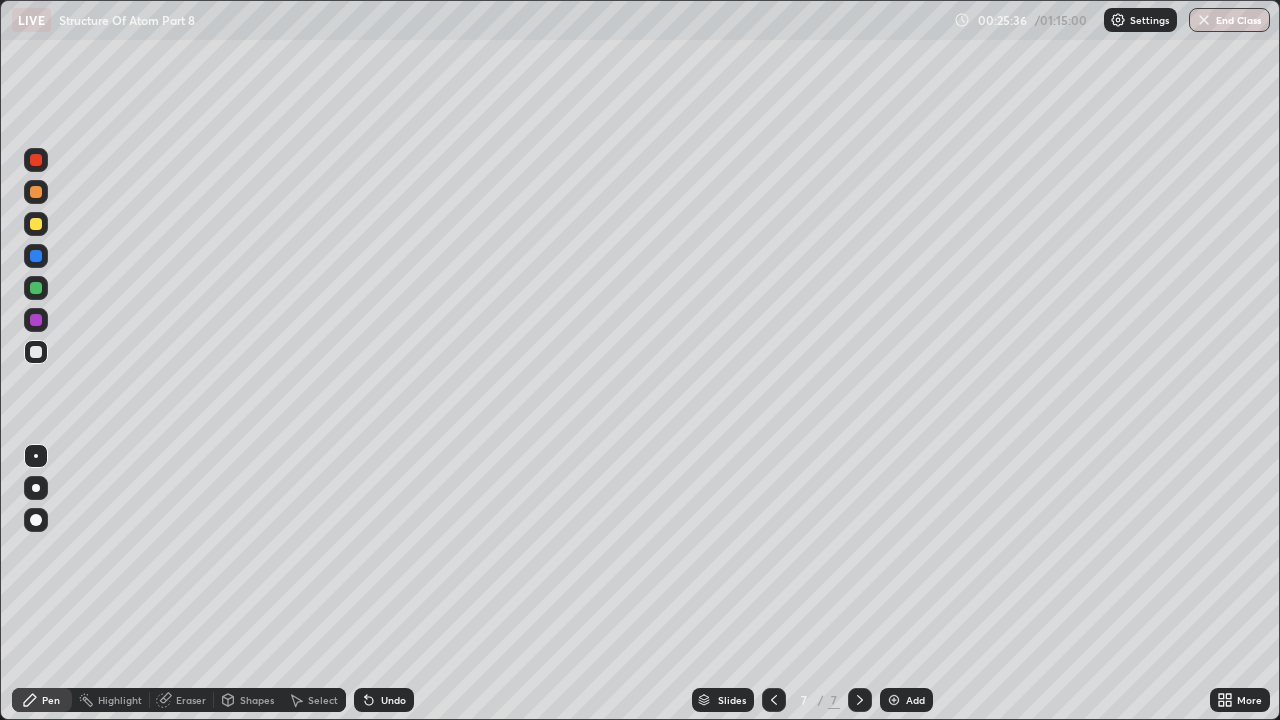 click 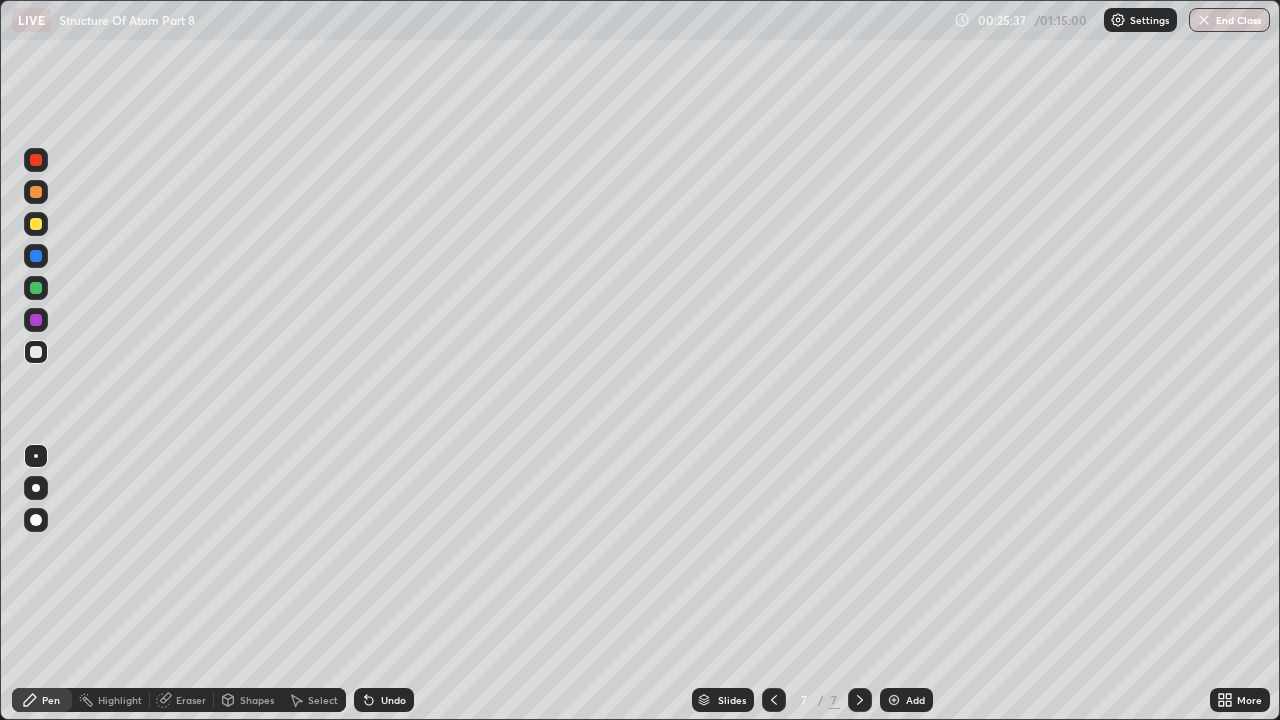click 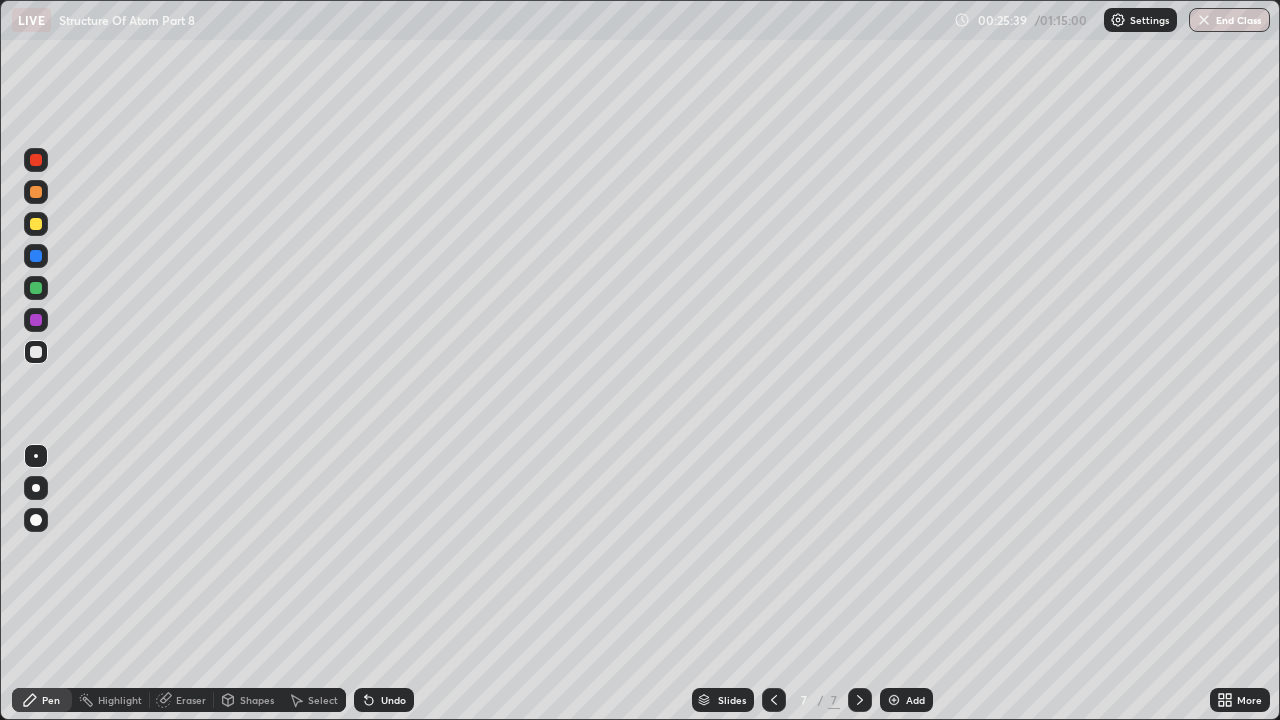 click on "Add" at bounding box center (915, 700) 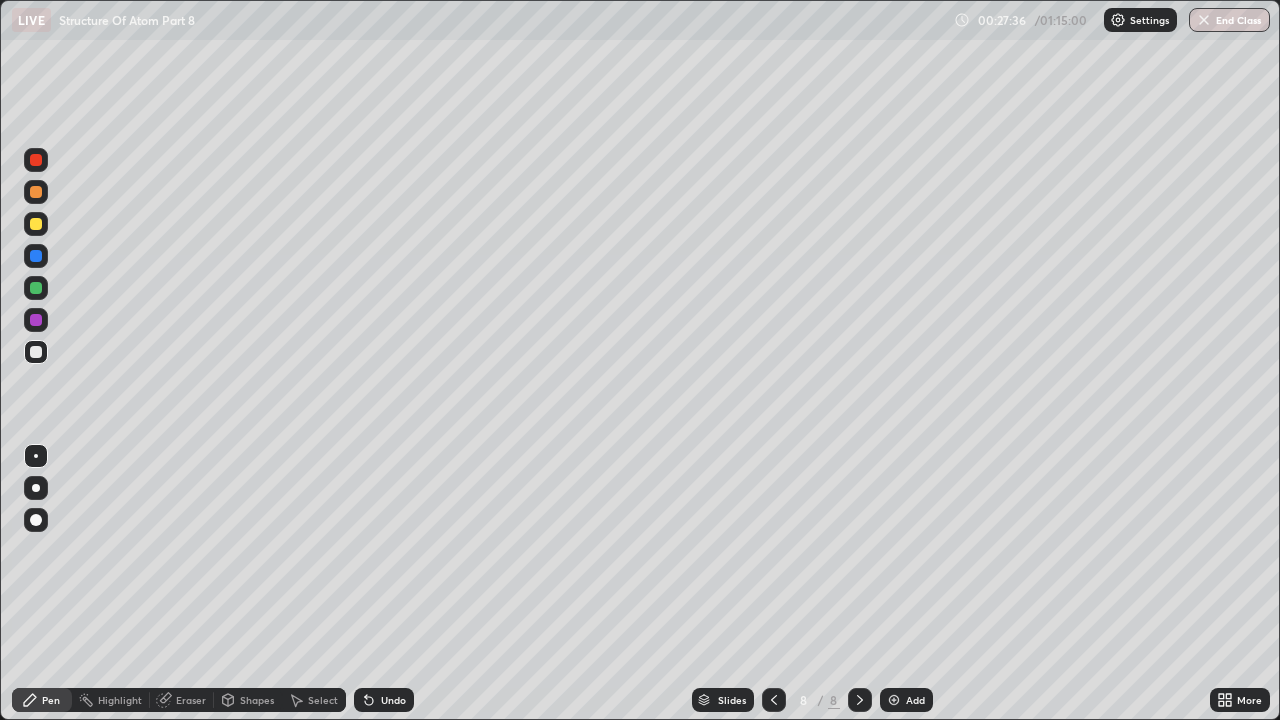 click 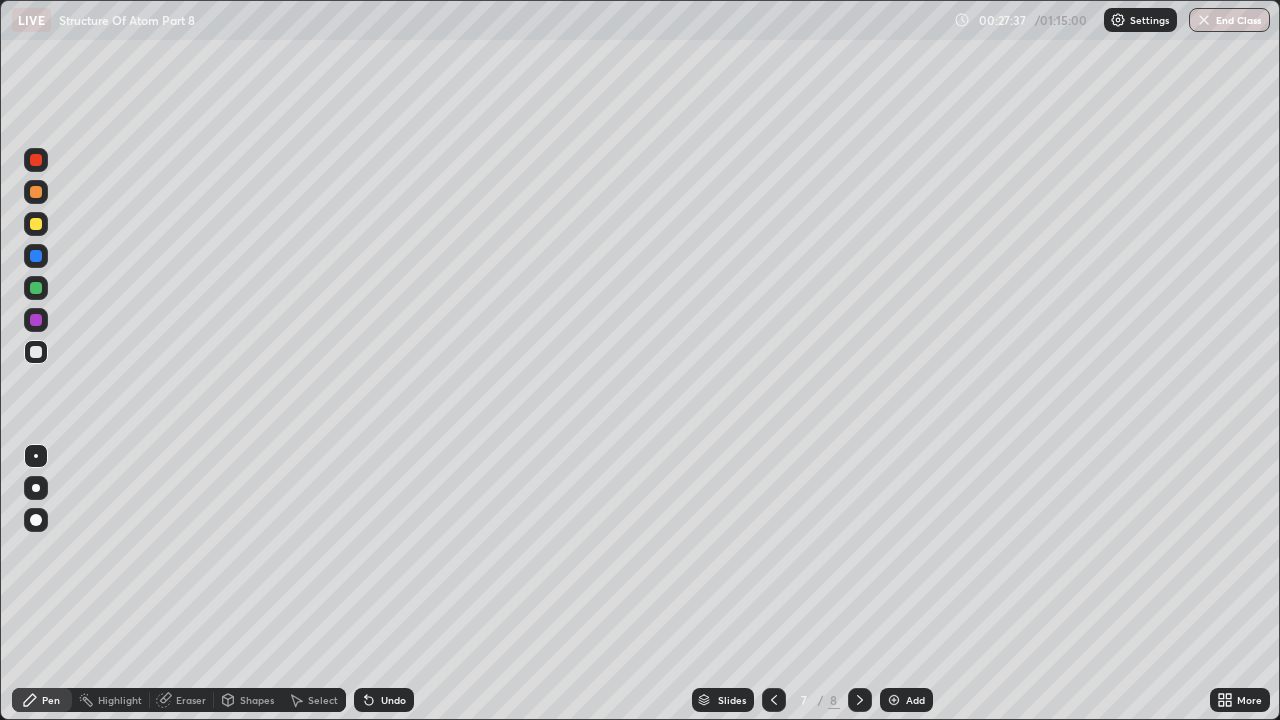 click 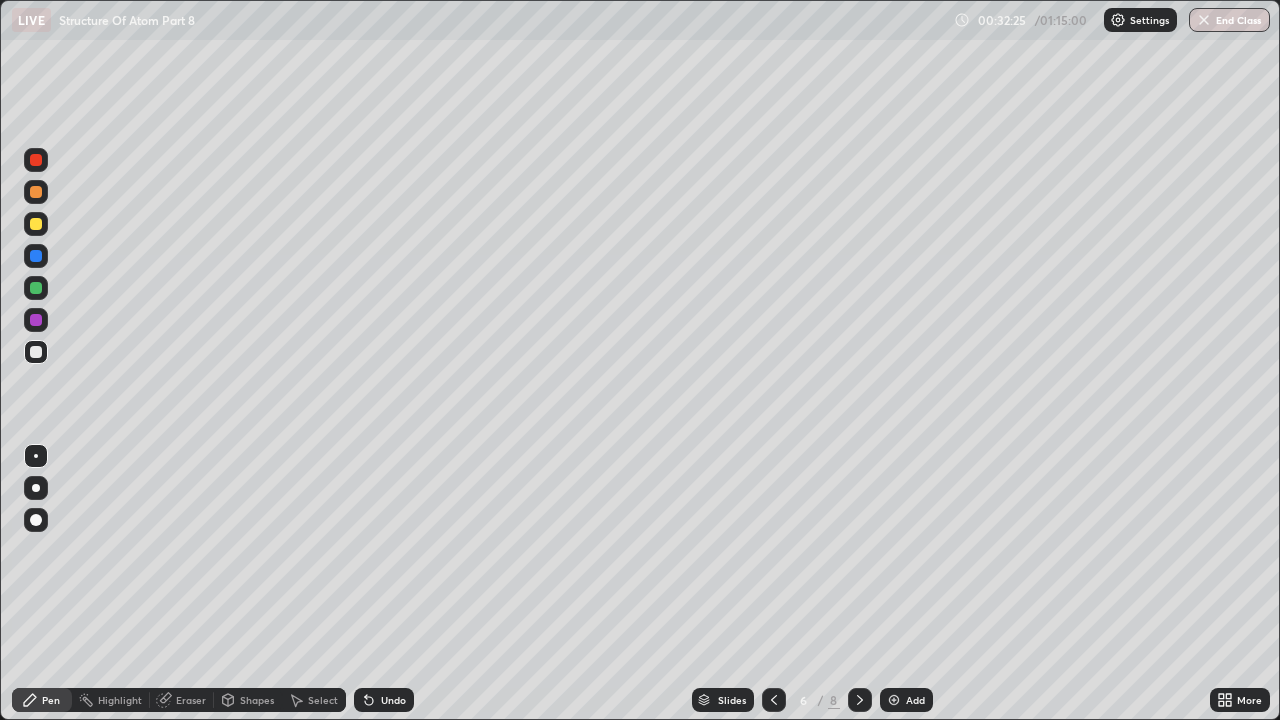click 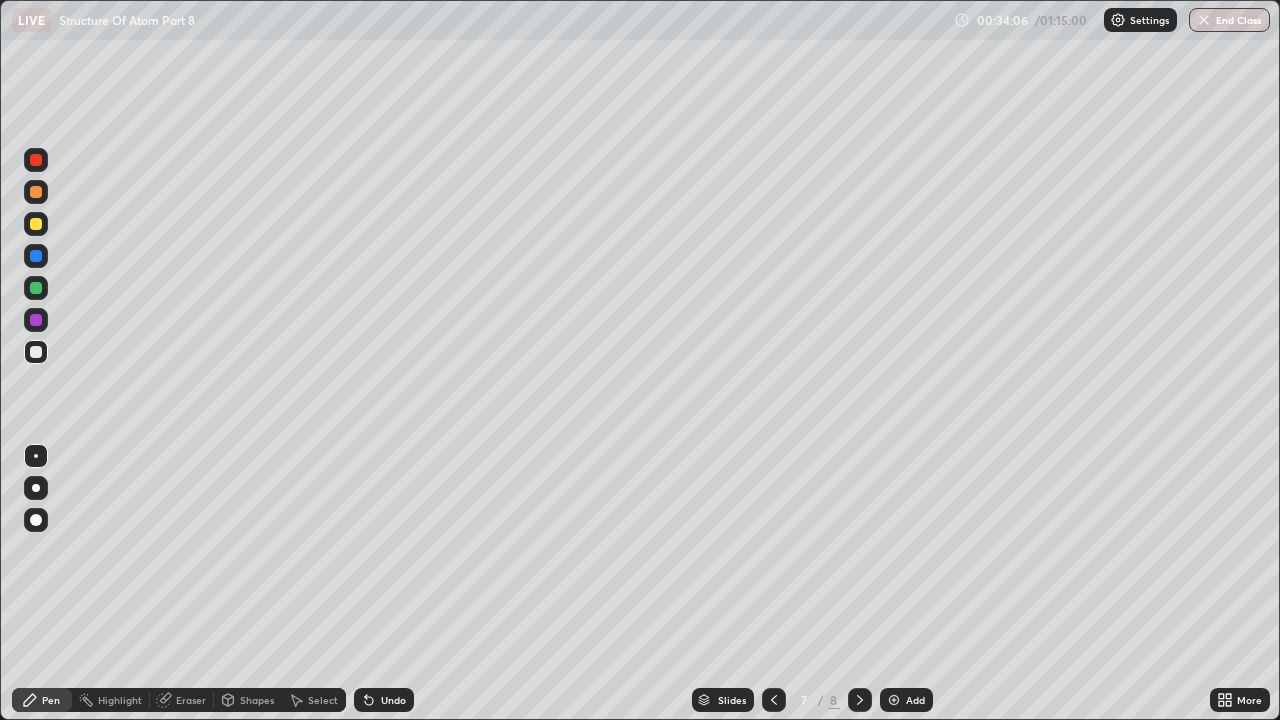 click 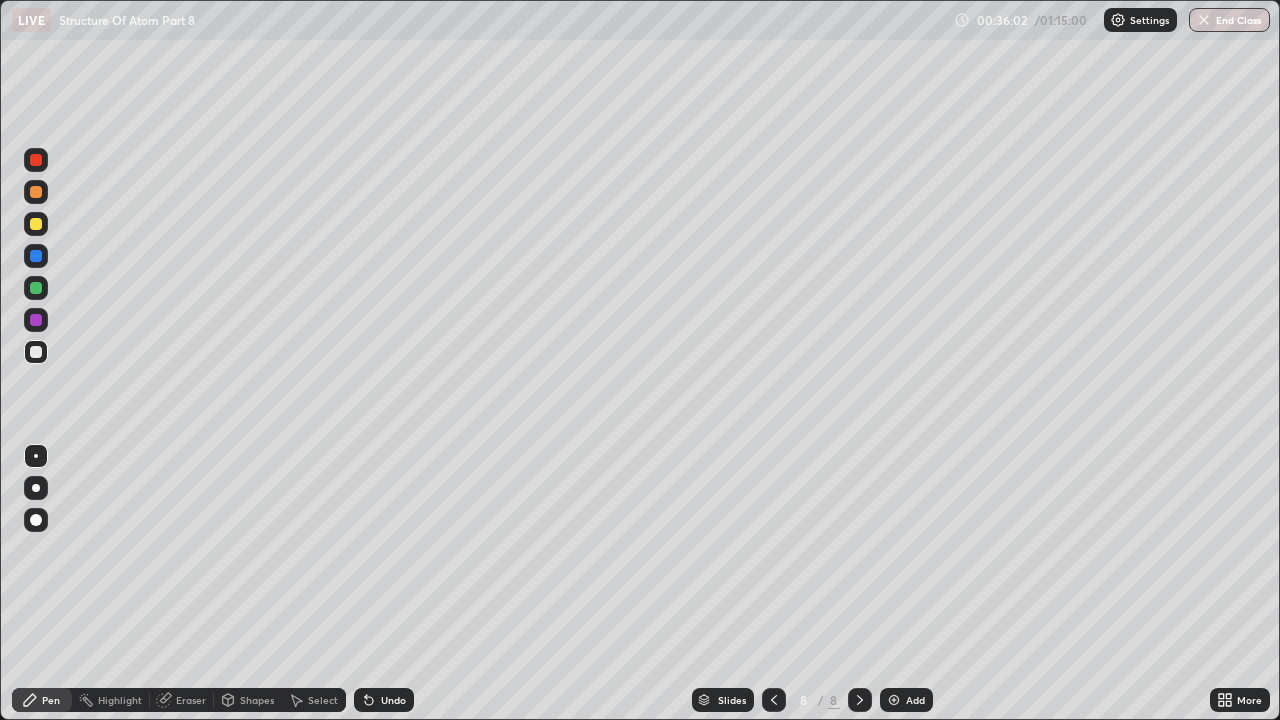 click on "Add" at bounding box center [915, 700] 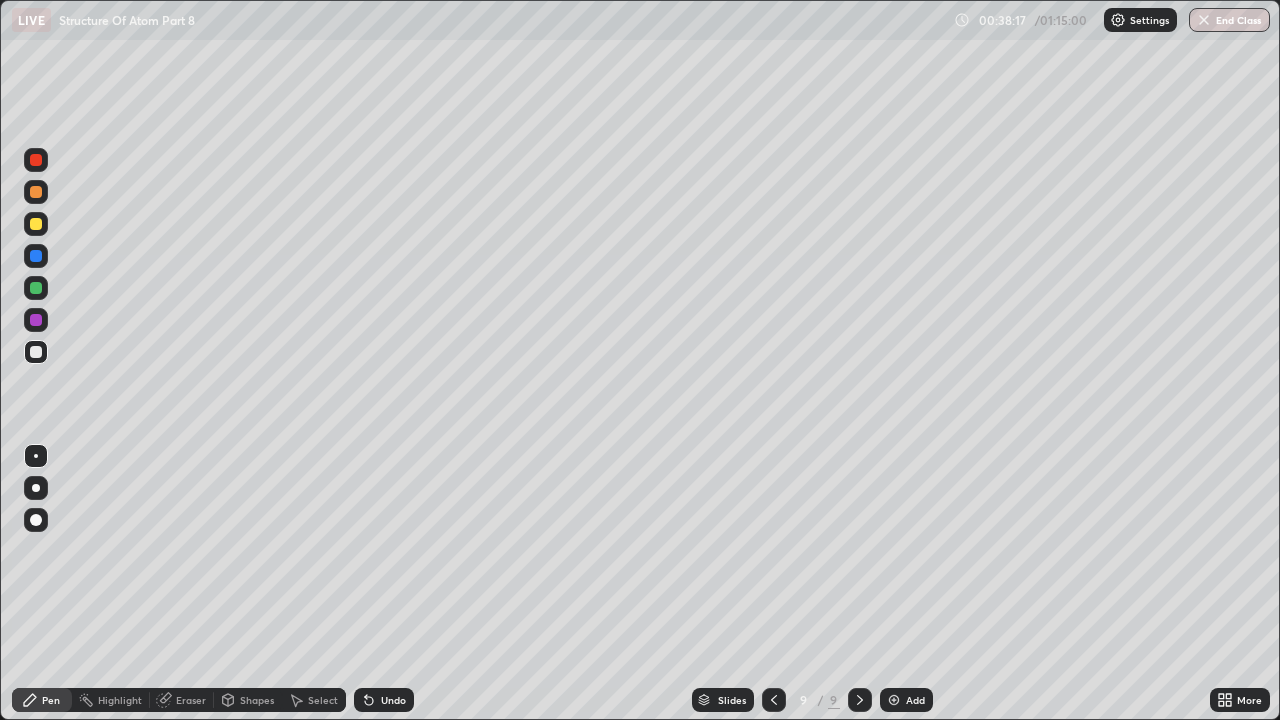 click on "Add" at bounding box center (915, 700) 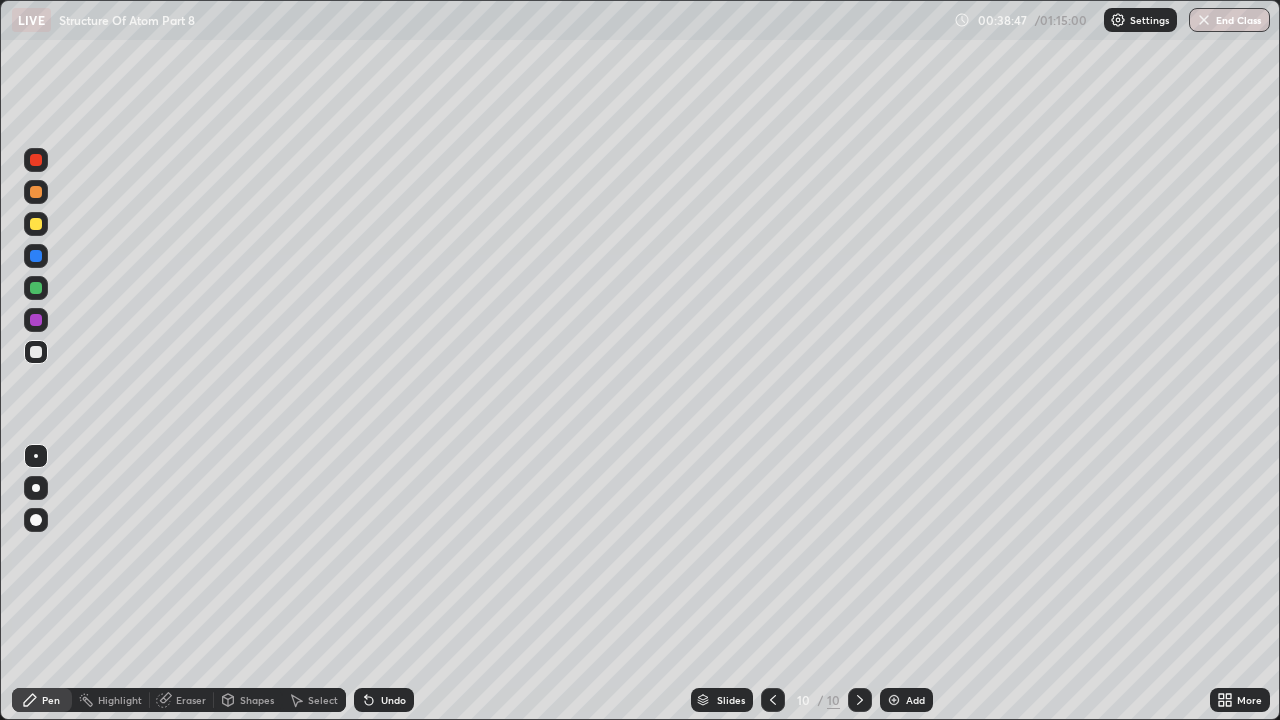 click 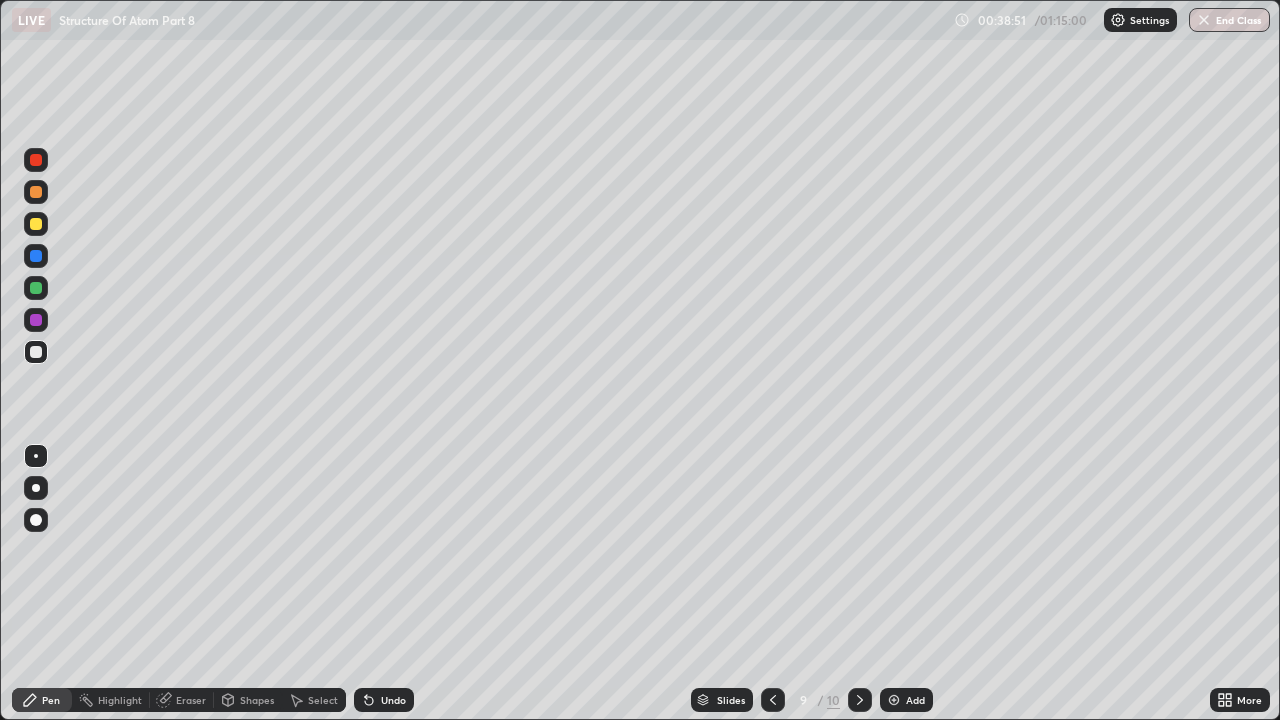 click 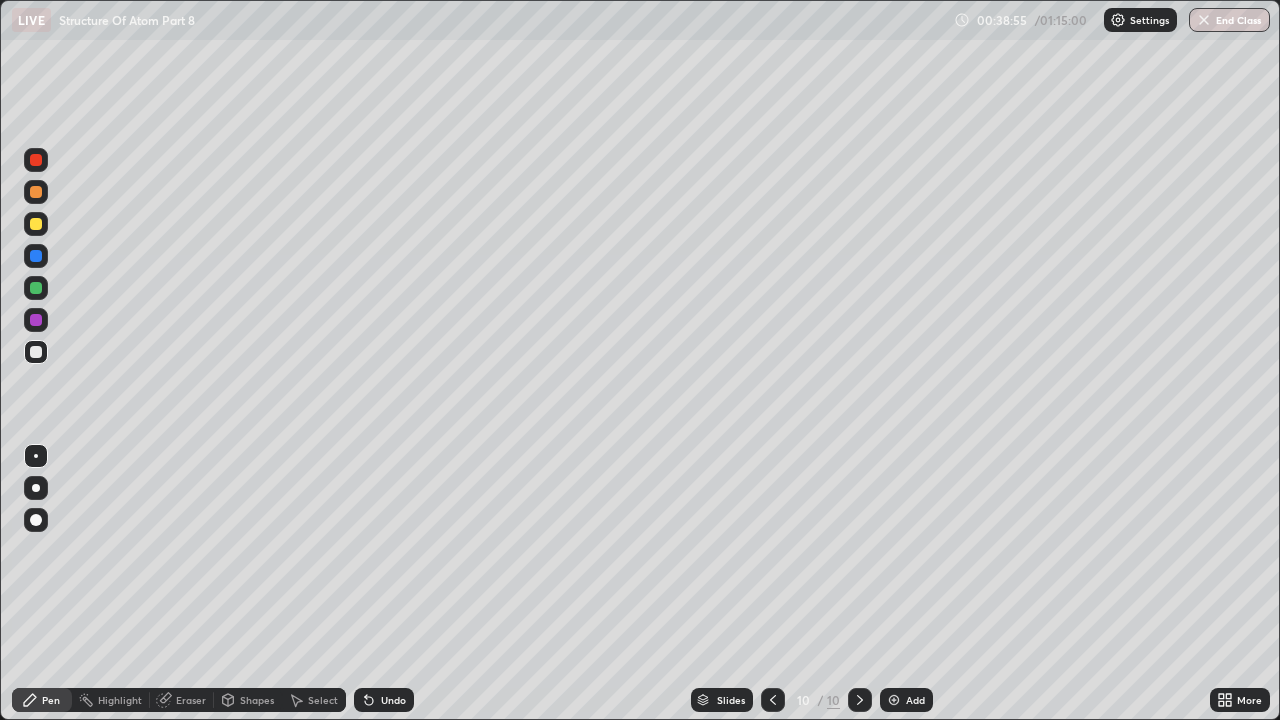click 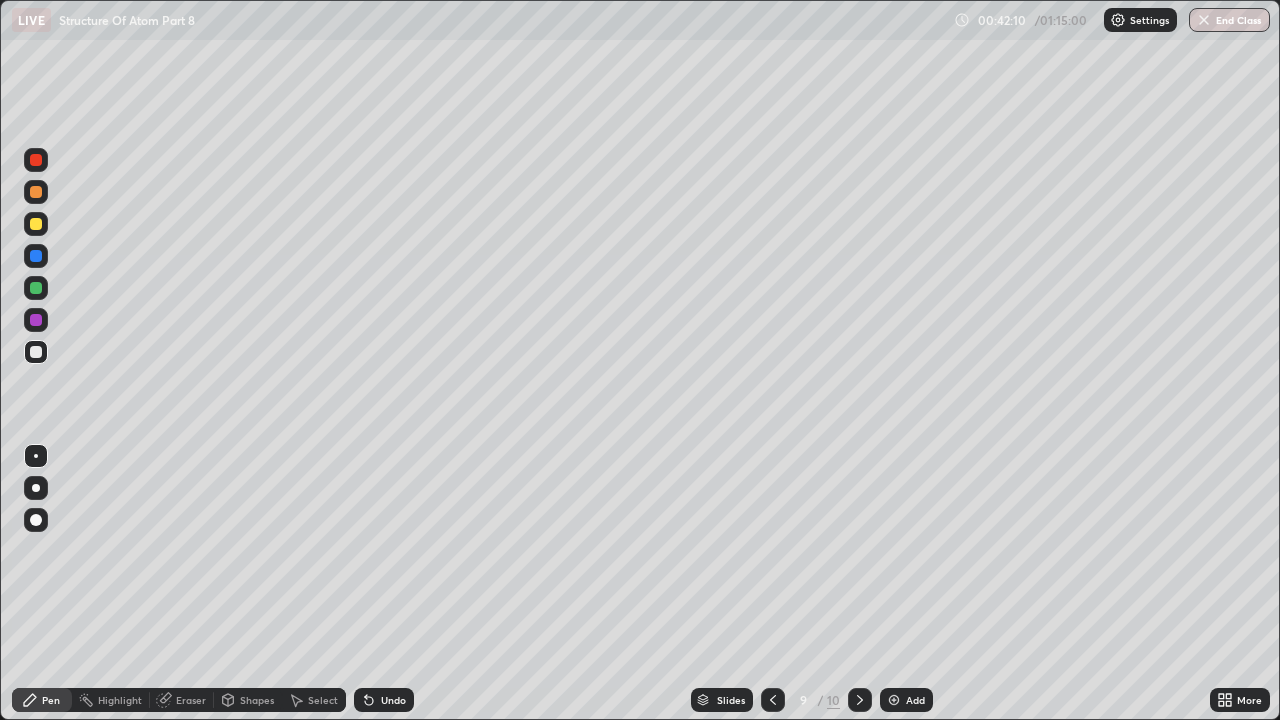 click at bounding box center [860, 700] 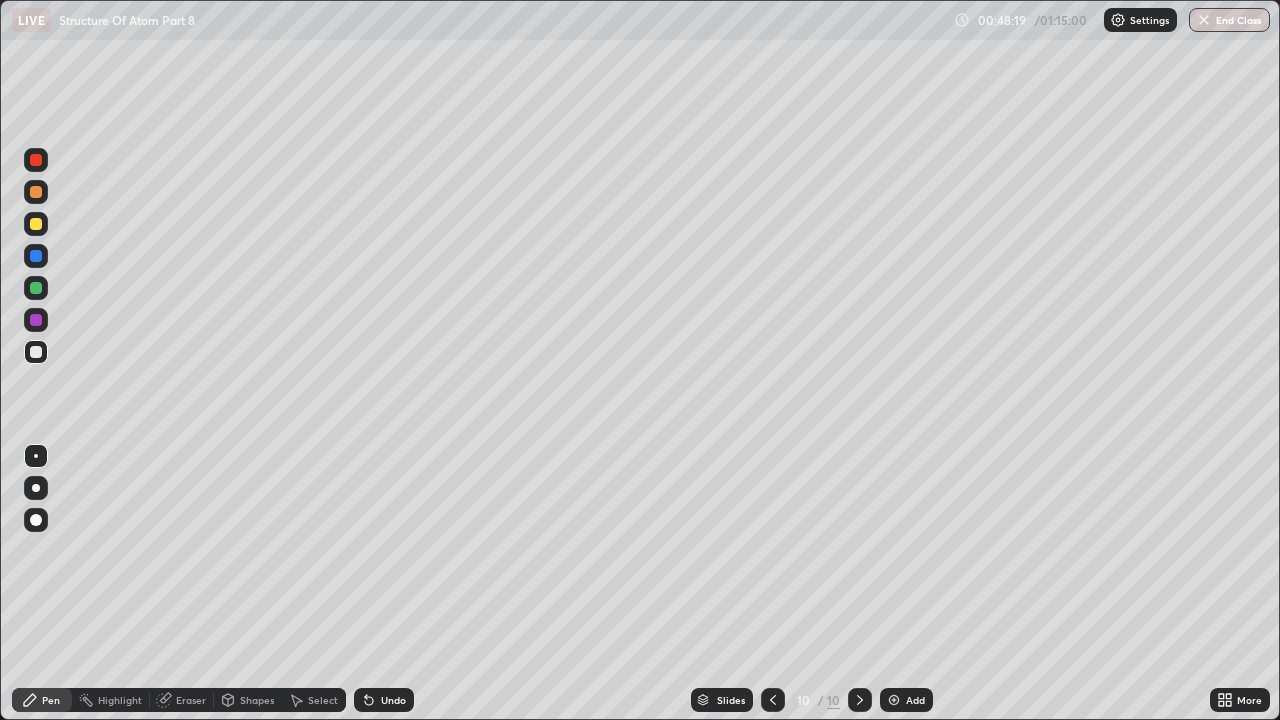 click on "Undo" at bounding box center (393, 700) 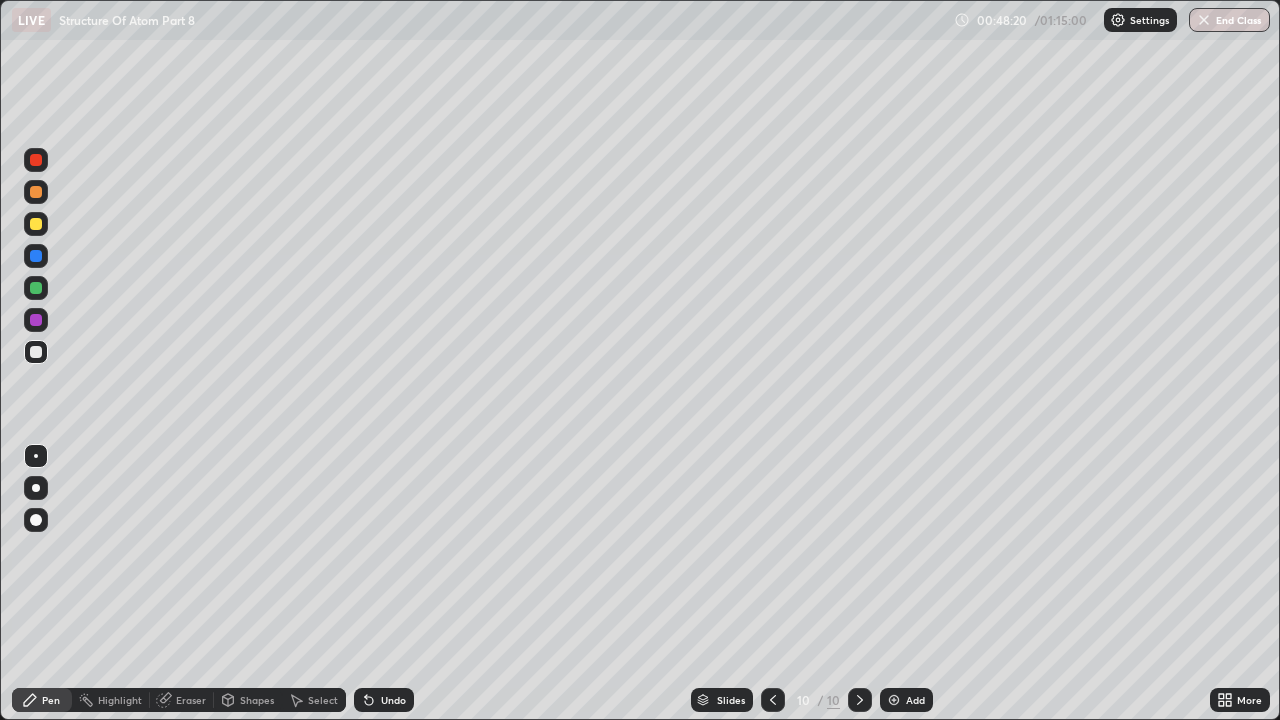 click on "Undo" at bounding box center [384, 700] 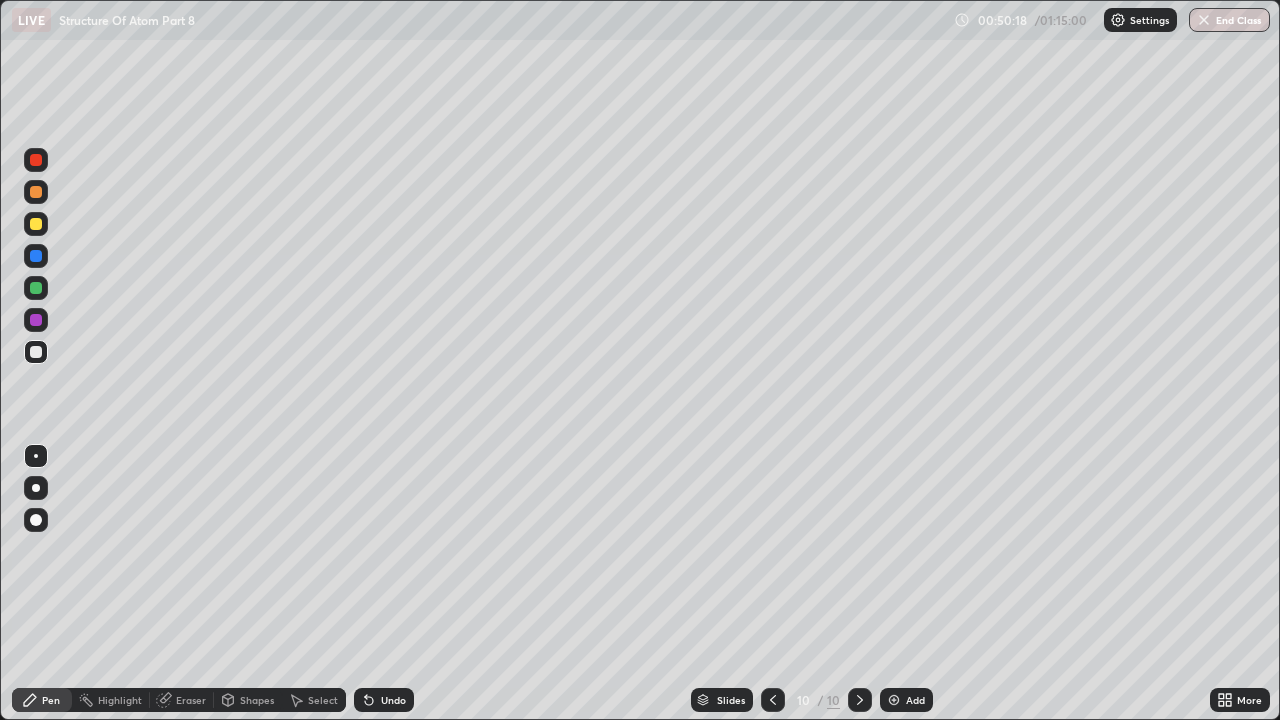 click on "Eraser" at bounding box center [191, 700] 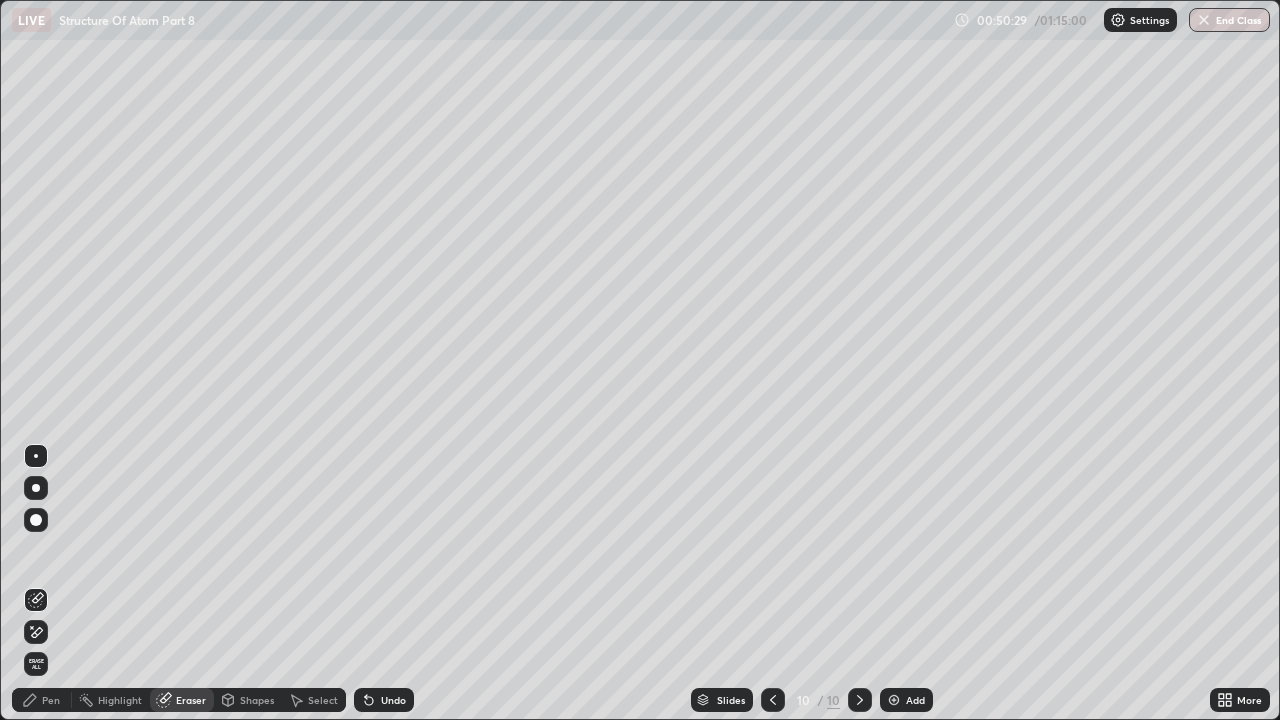 click on "Pen" at bounding box center [51, 700] 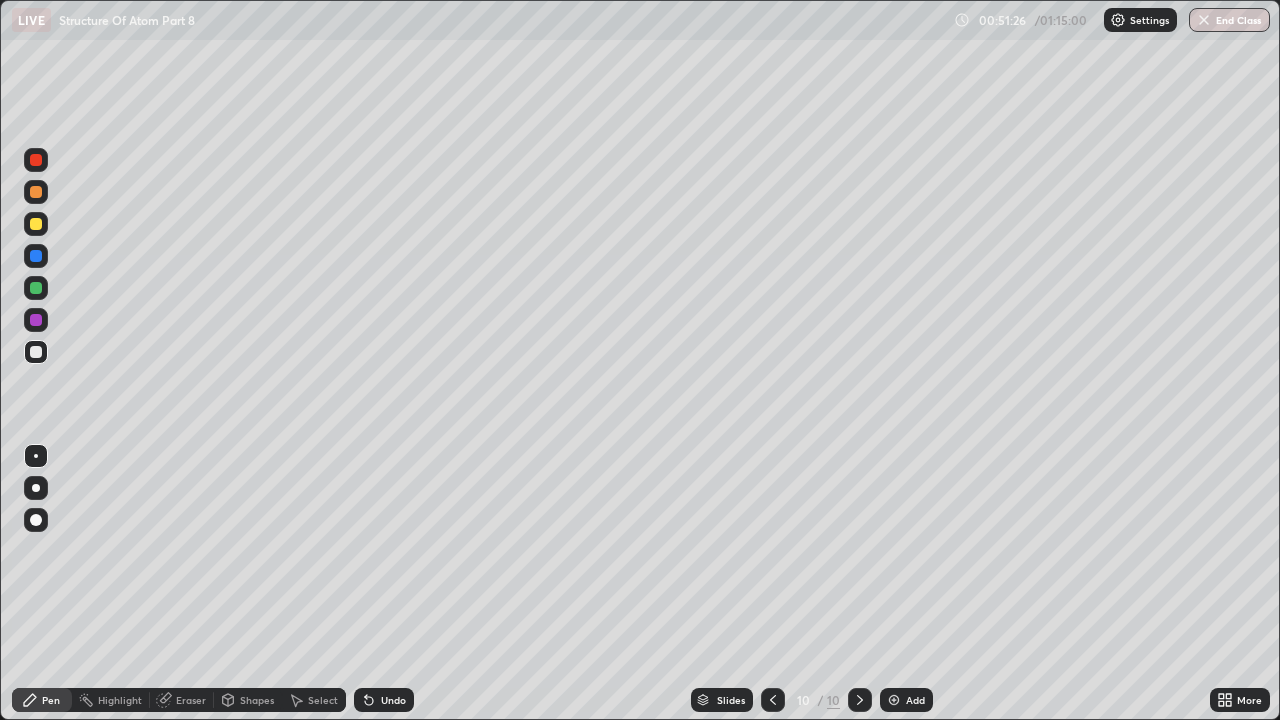 click on "Add" at bounding box center (906, 700) 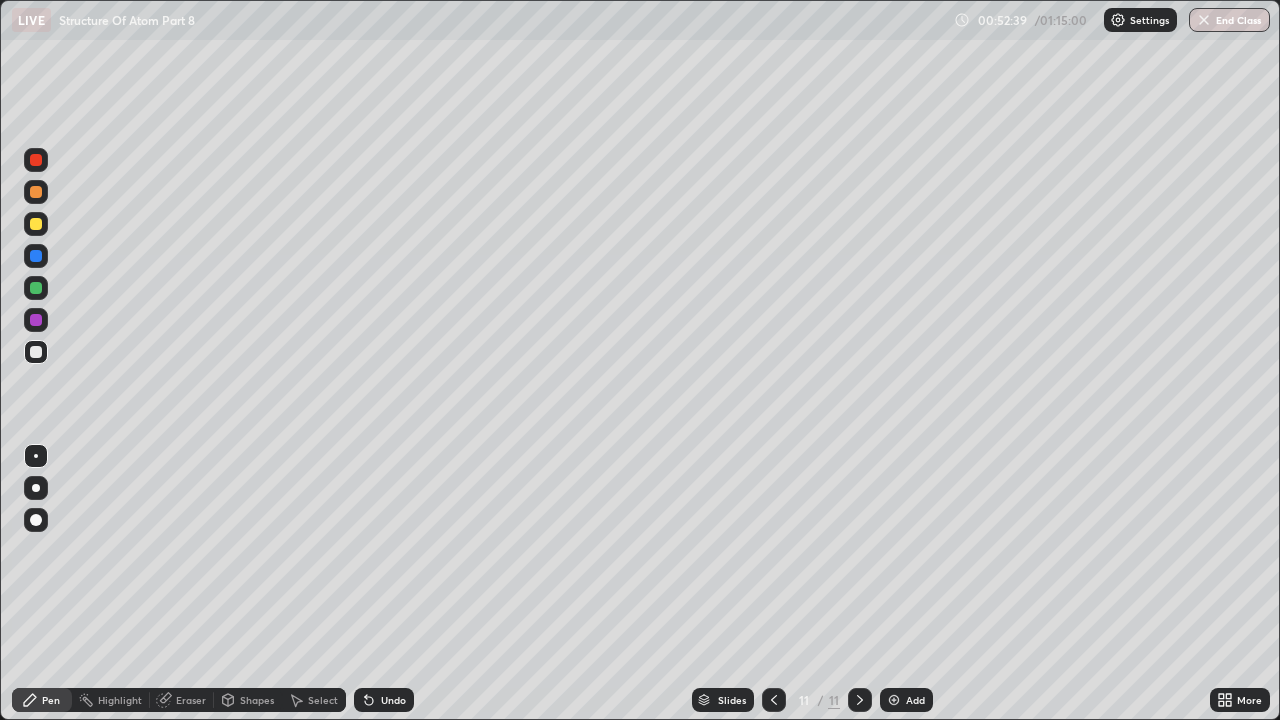 click 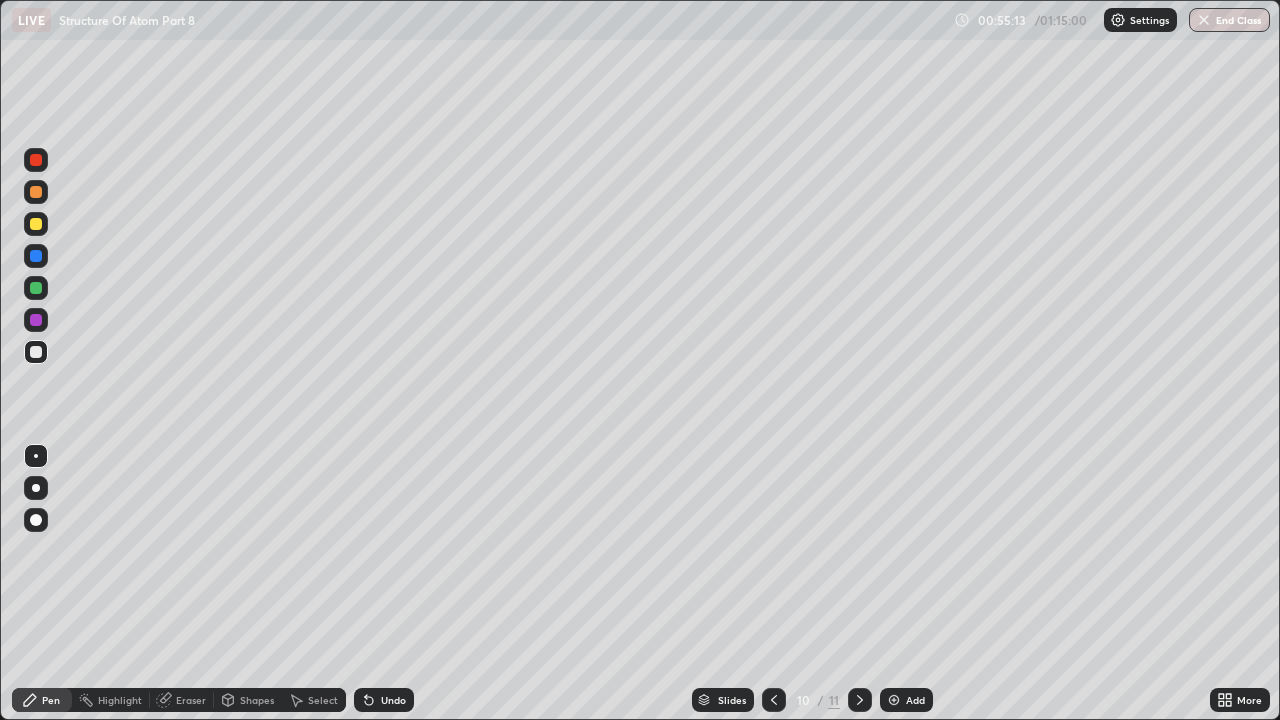 click 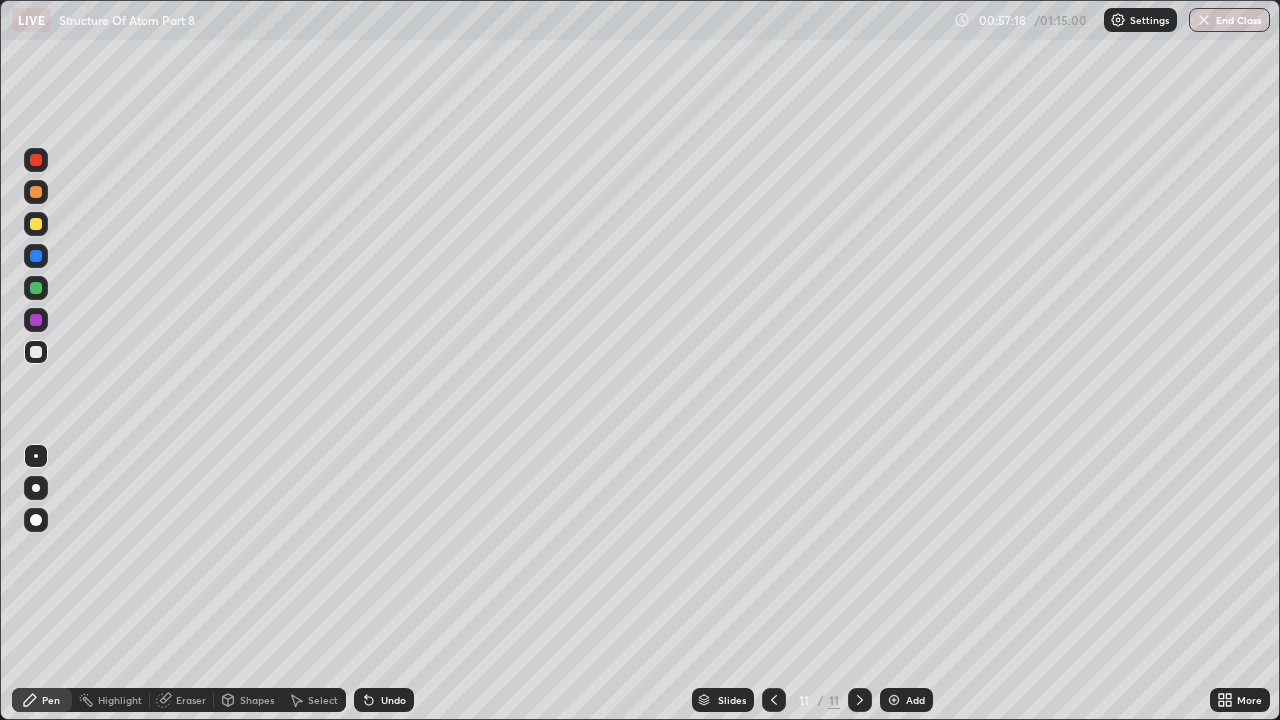 click at bounding box center (894, 700) 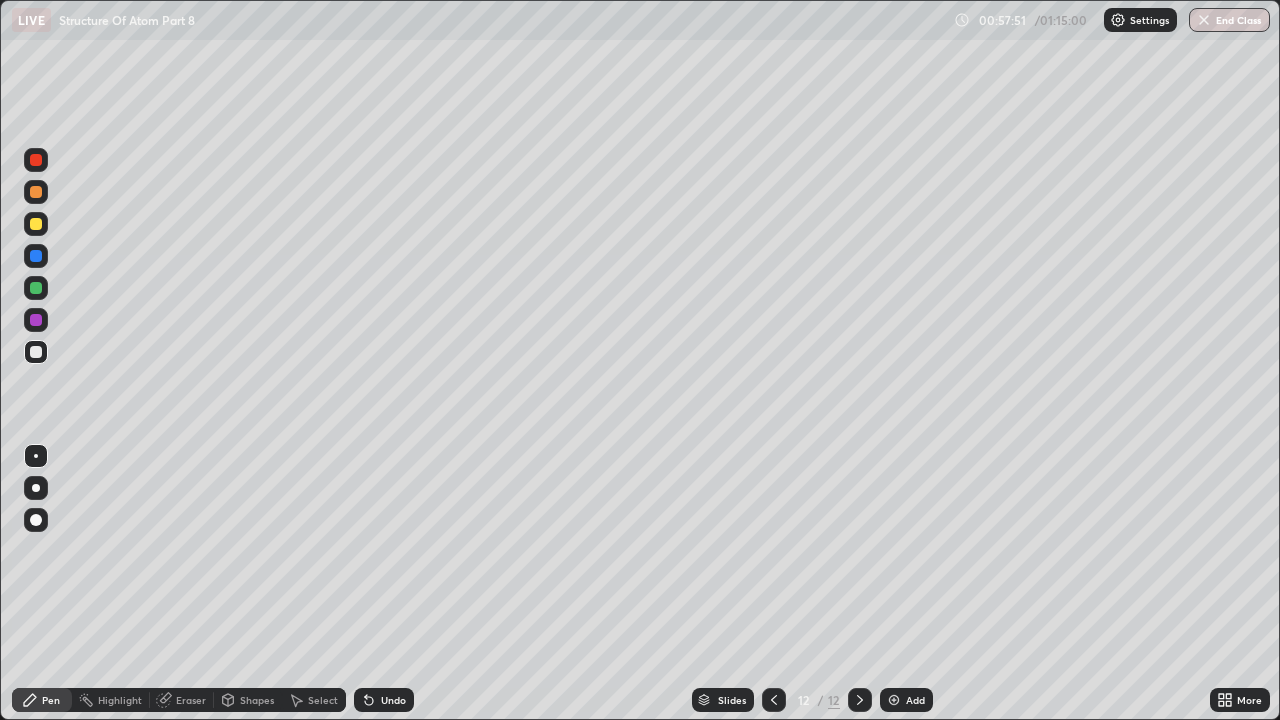 click 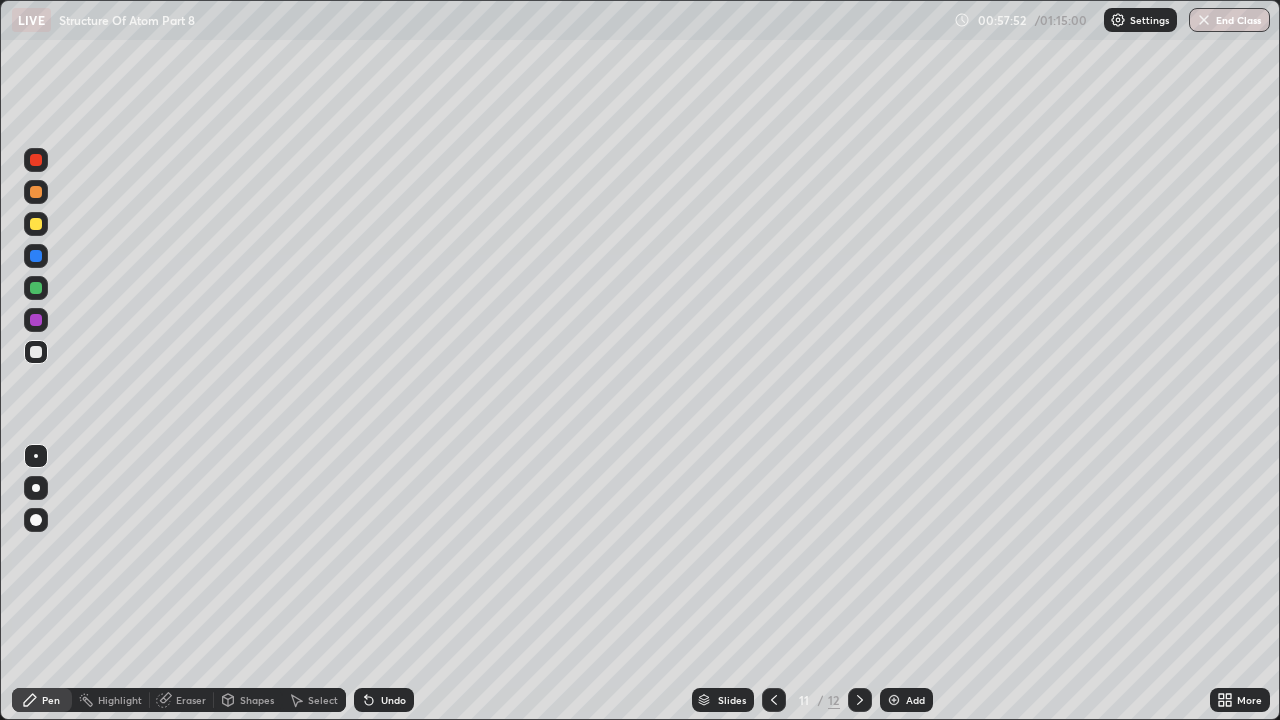 click 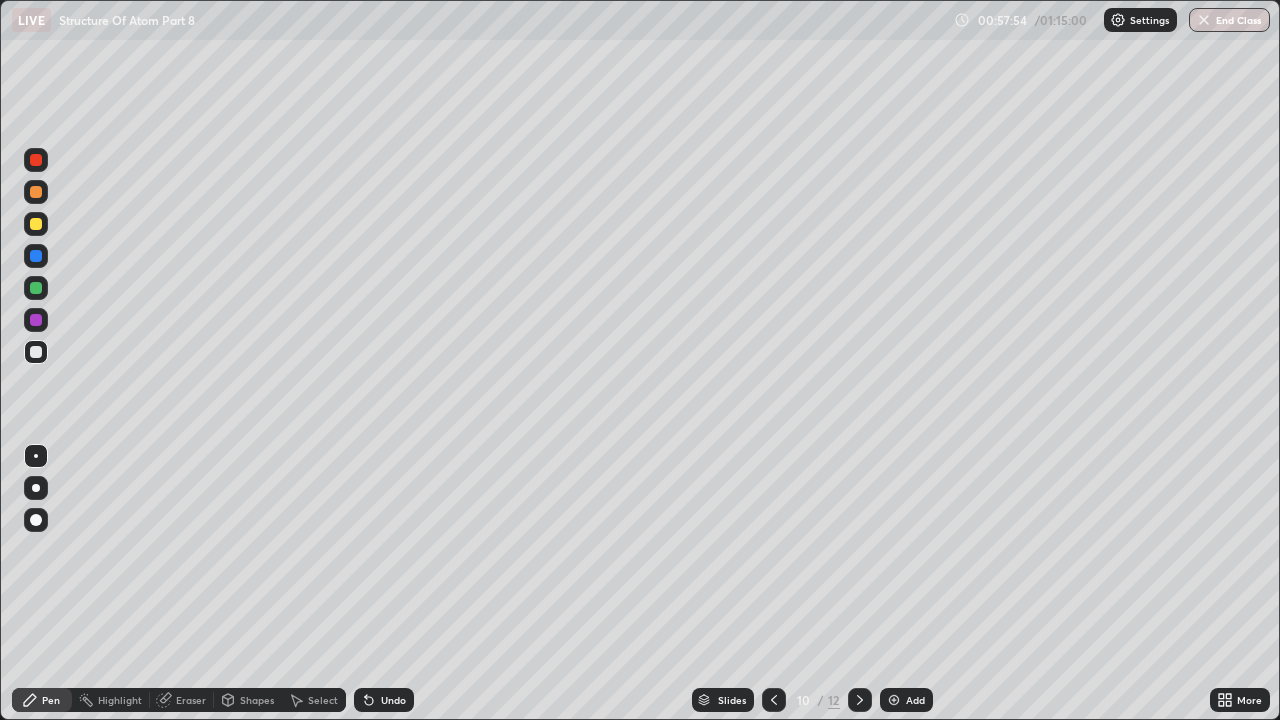 click 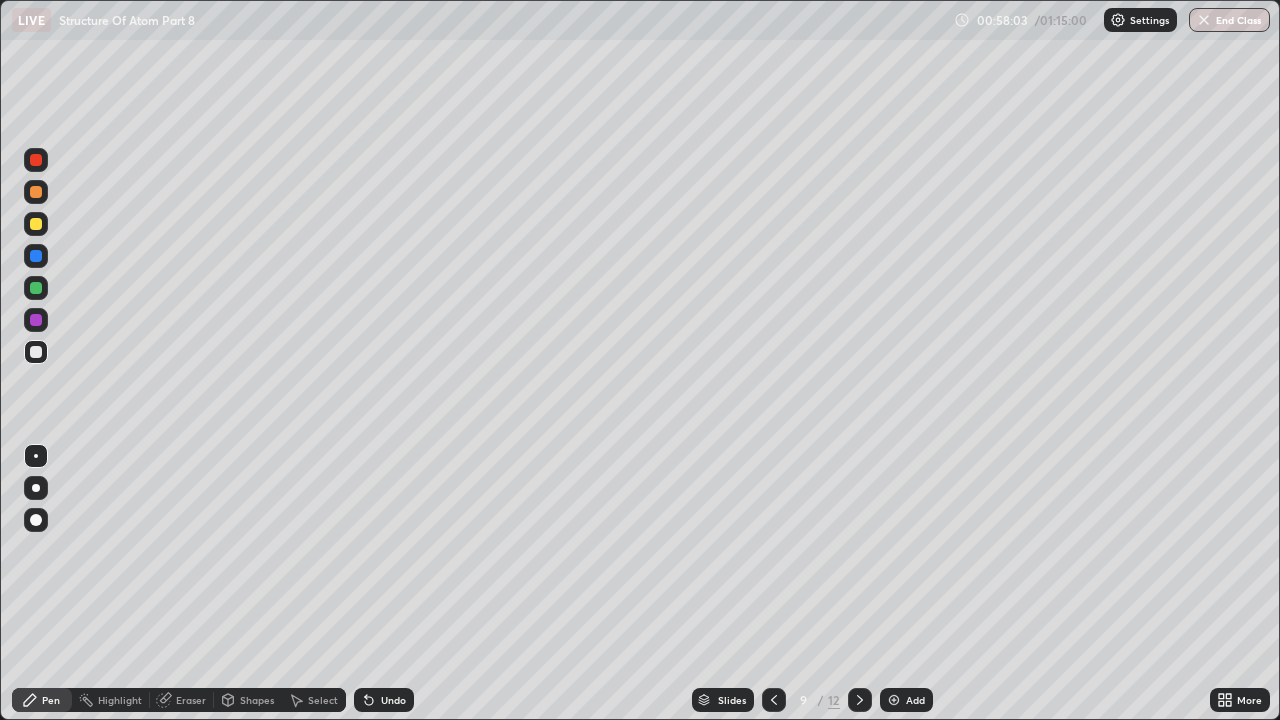 click 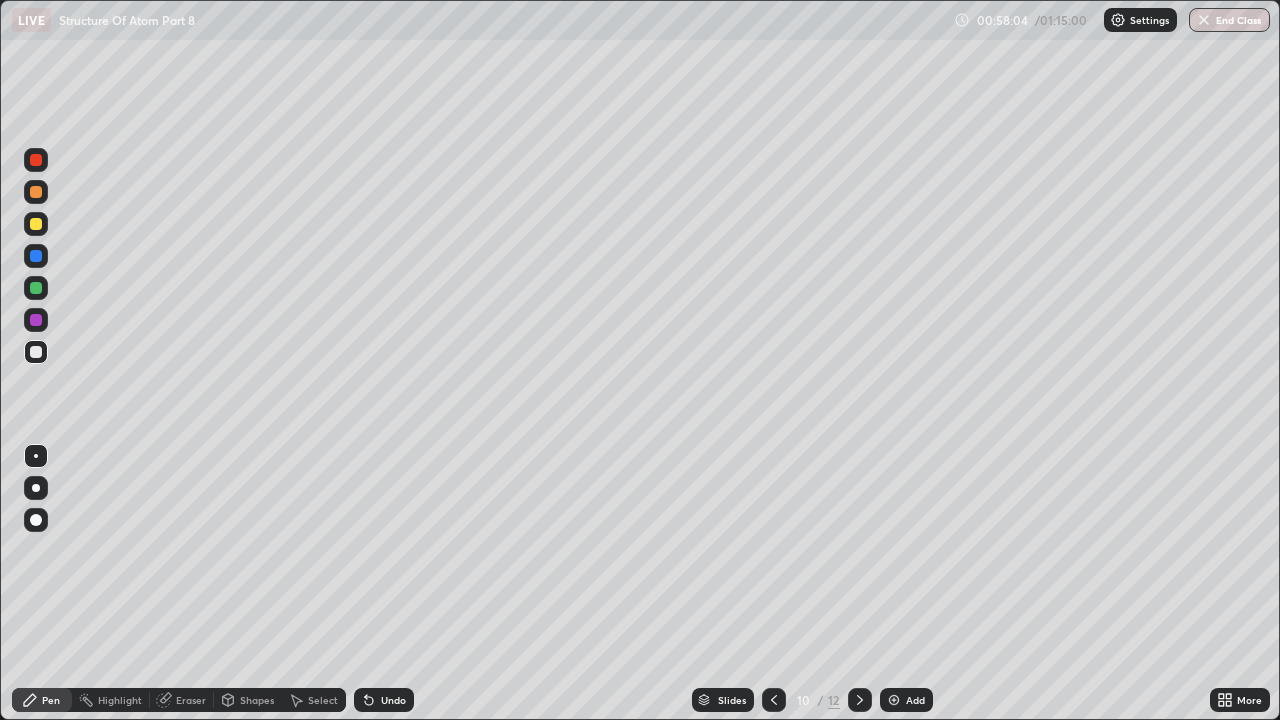 click 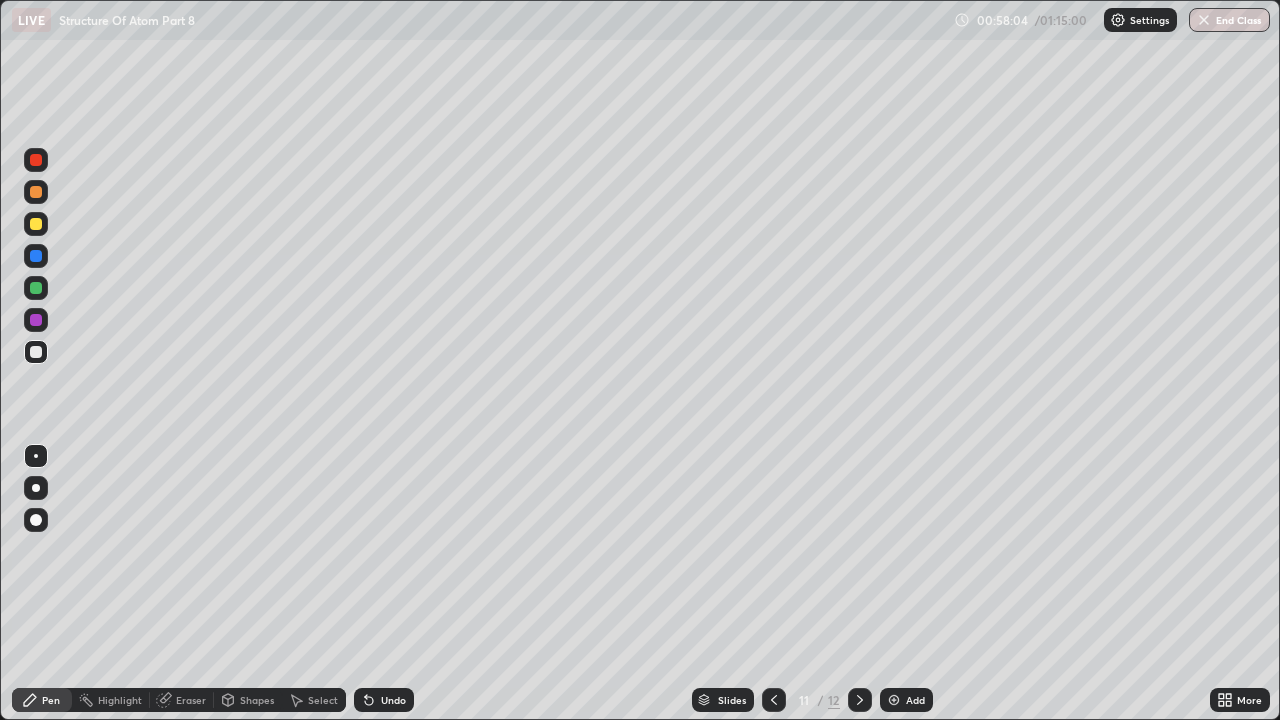 click 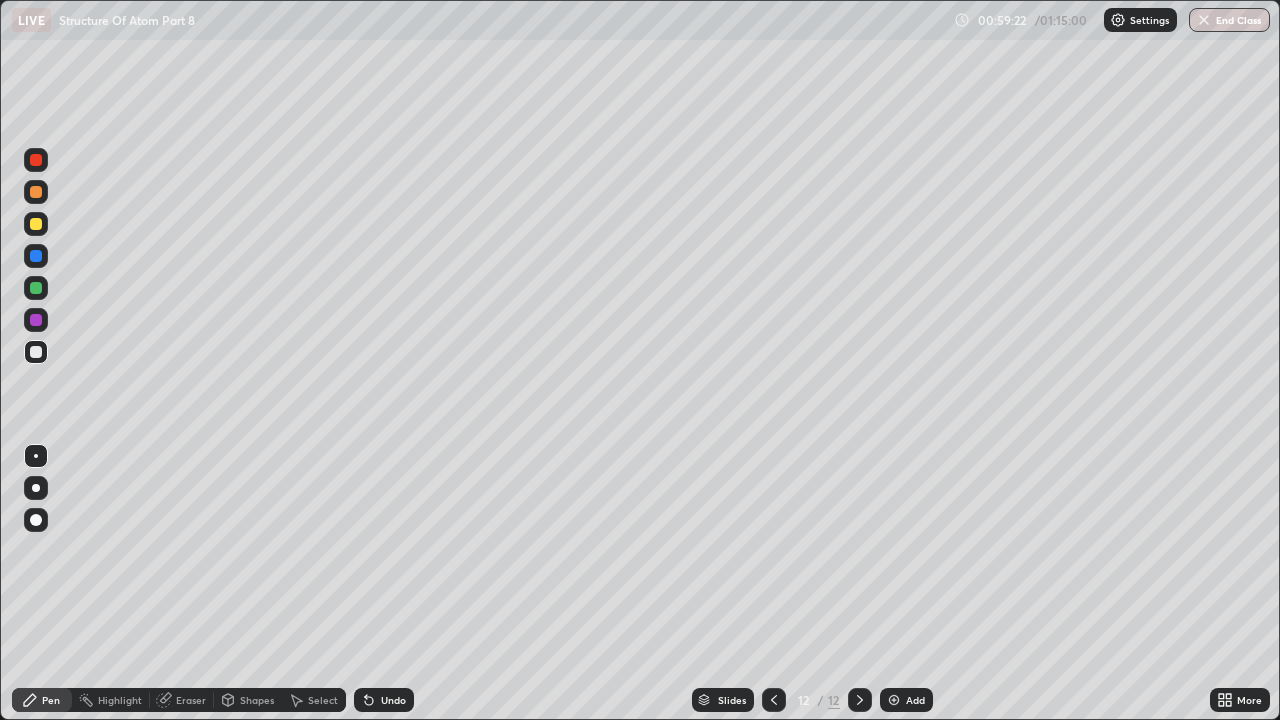 click on "Add" at bounding box center [915, 700] 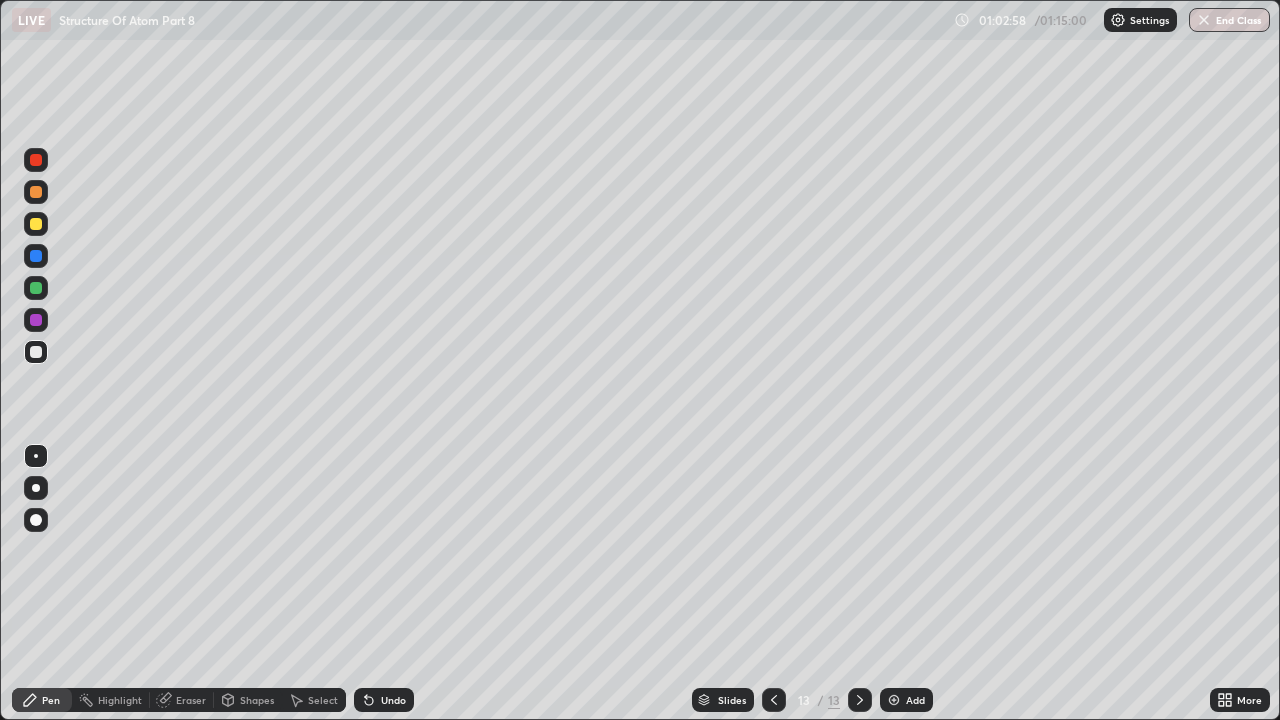 click 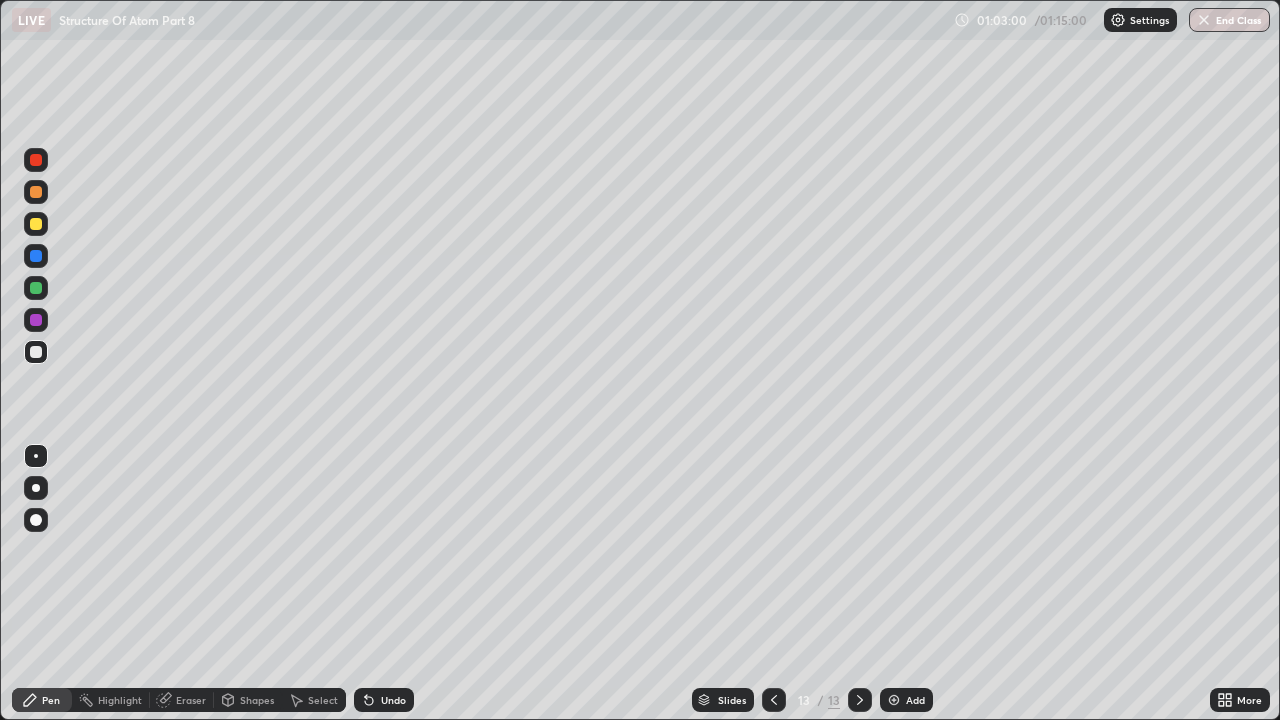 click at bounding box center [894, 700] 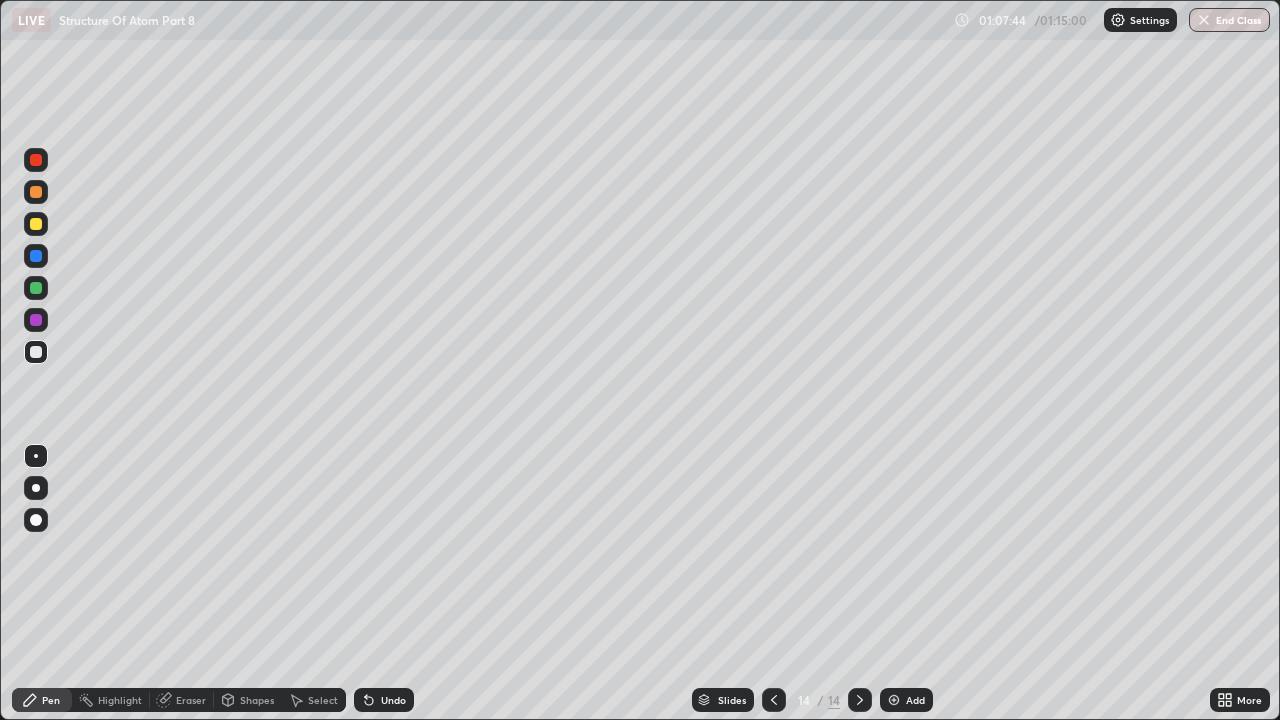 click at bounding box center (894, 700) 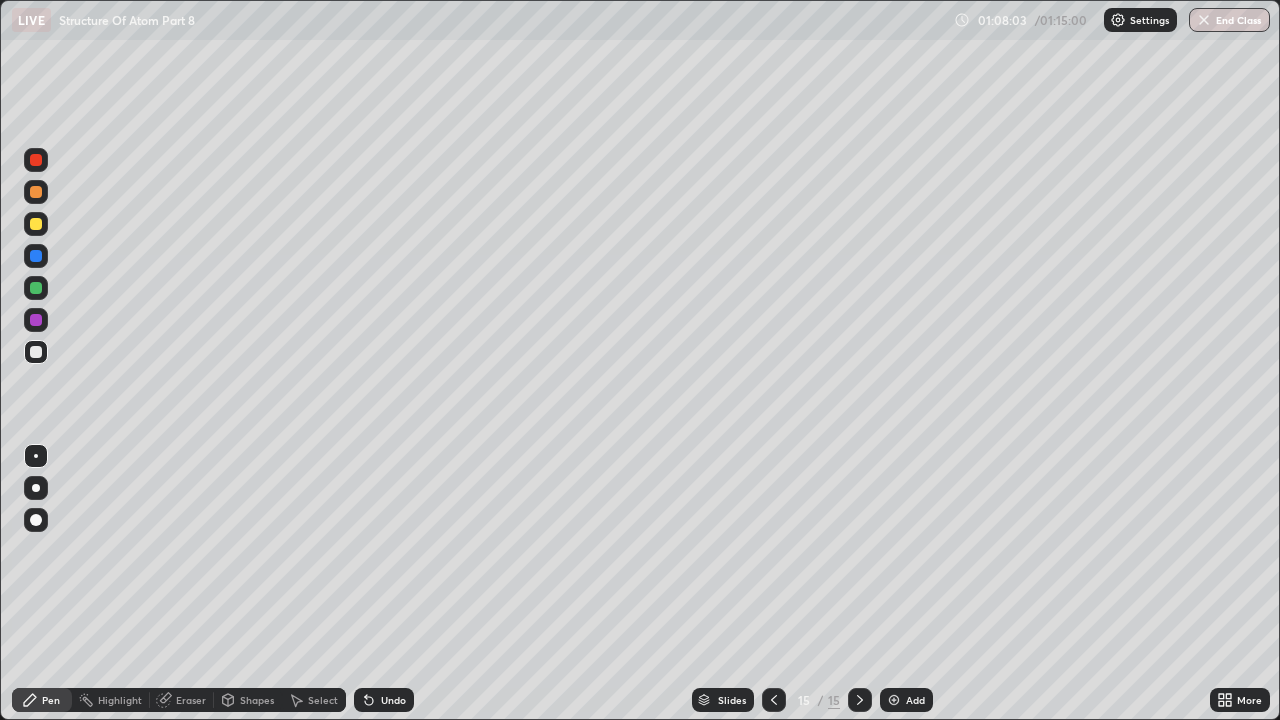 click 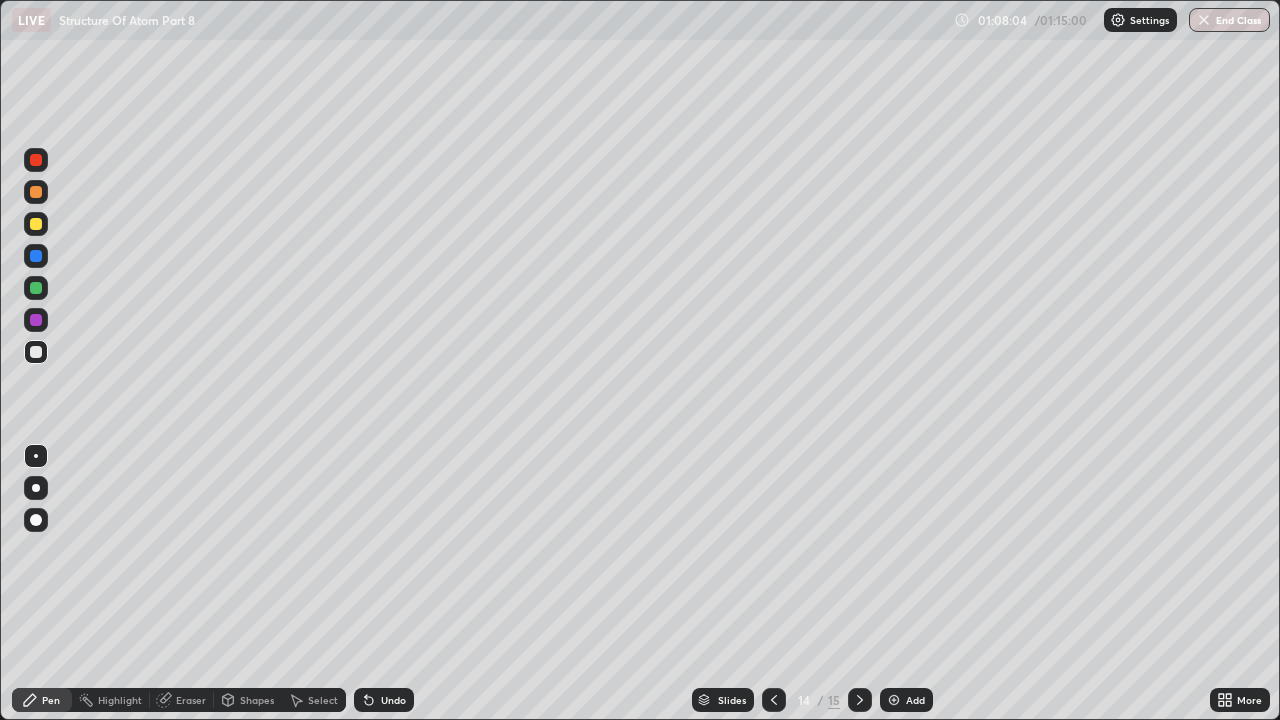 click 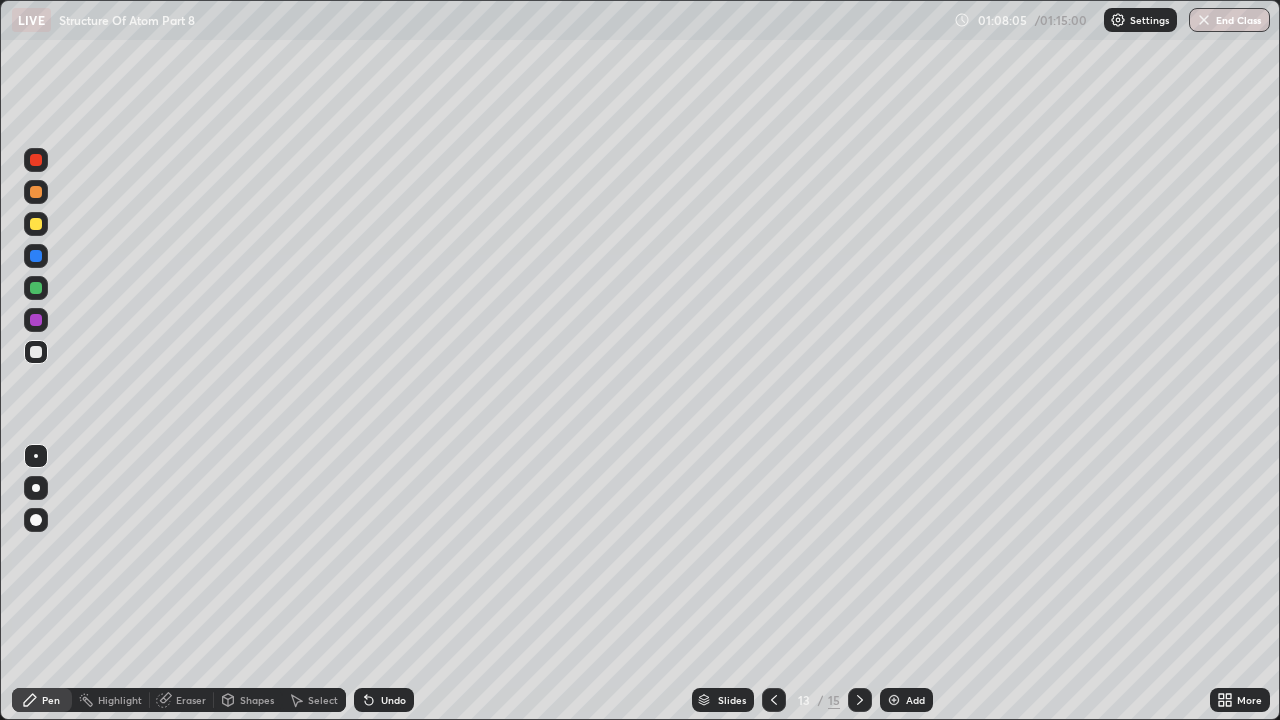 click 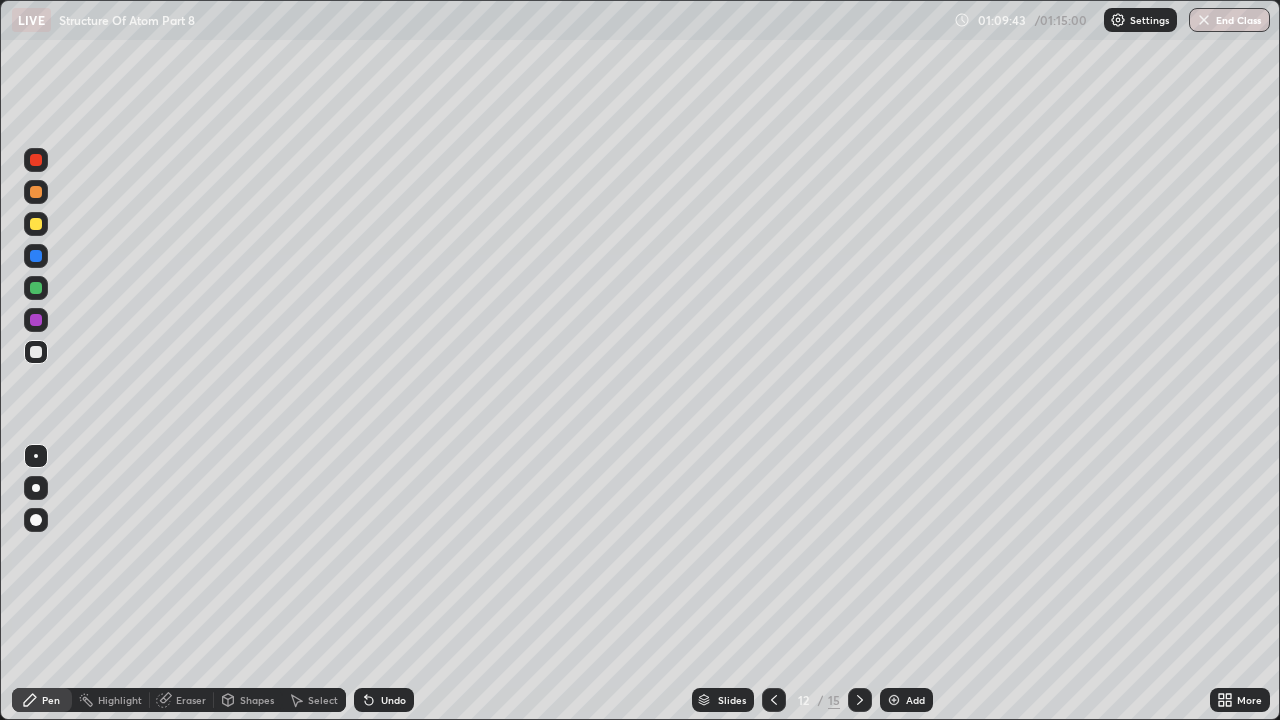 click 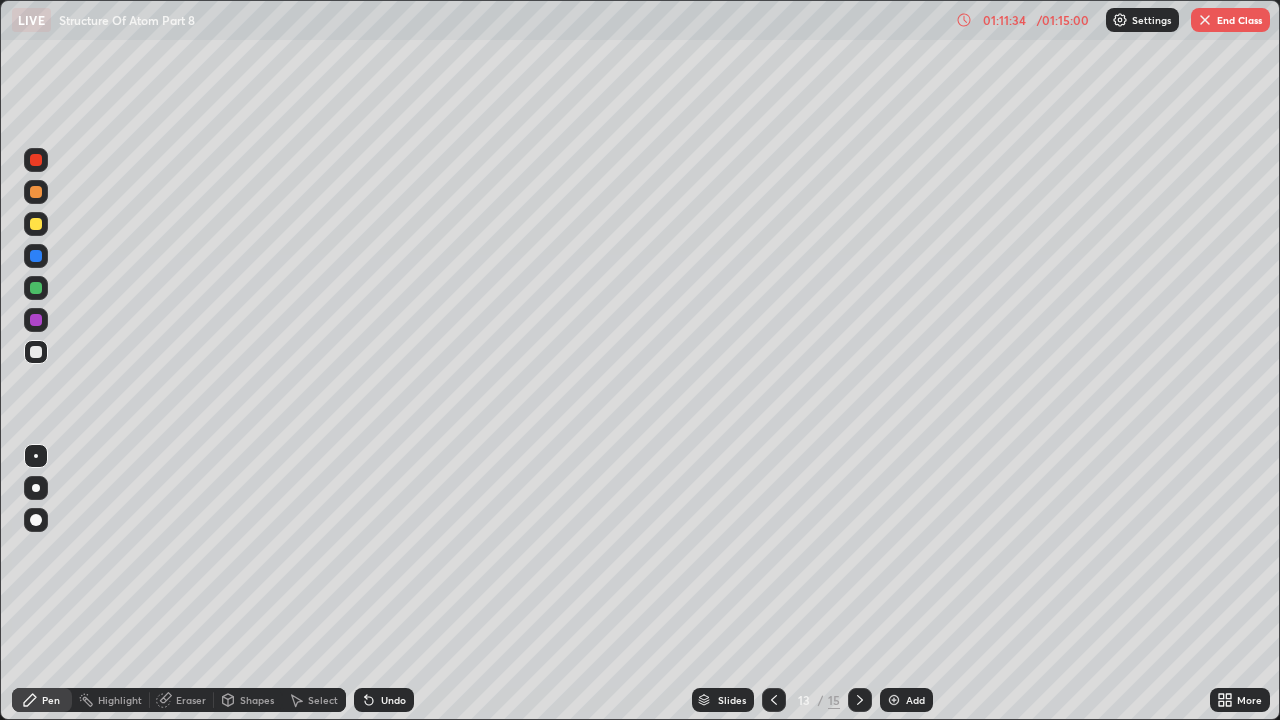 click 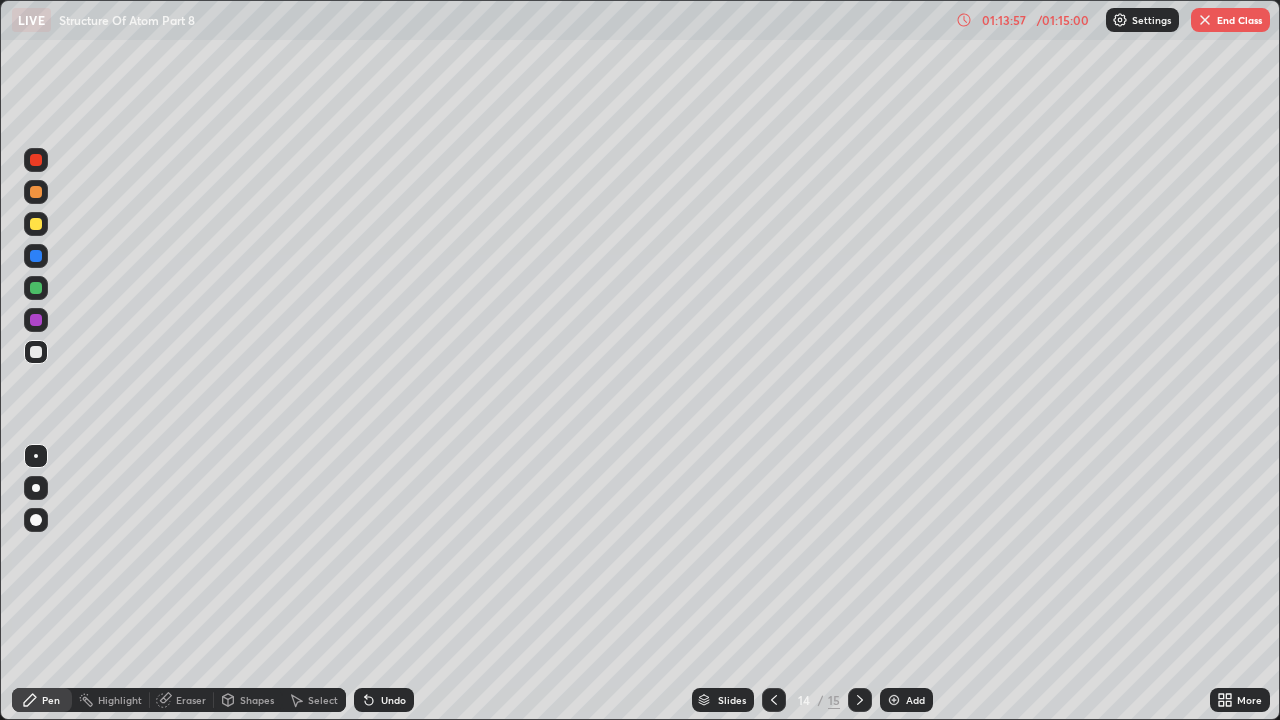 click 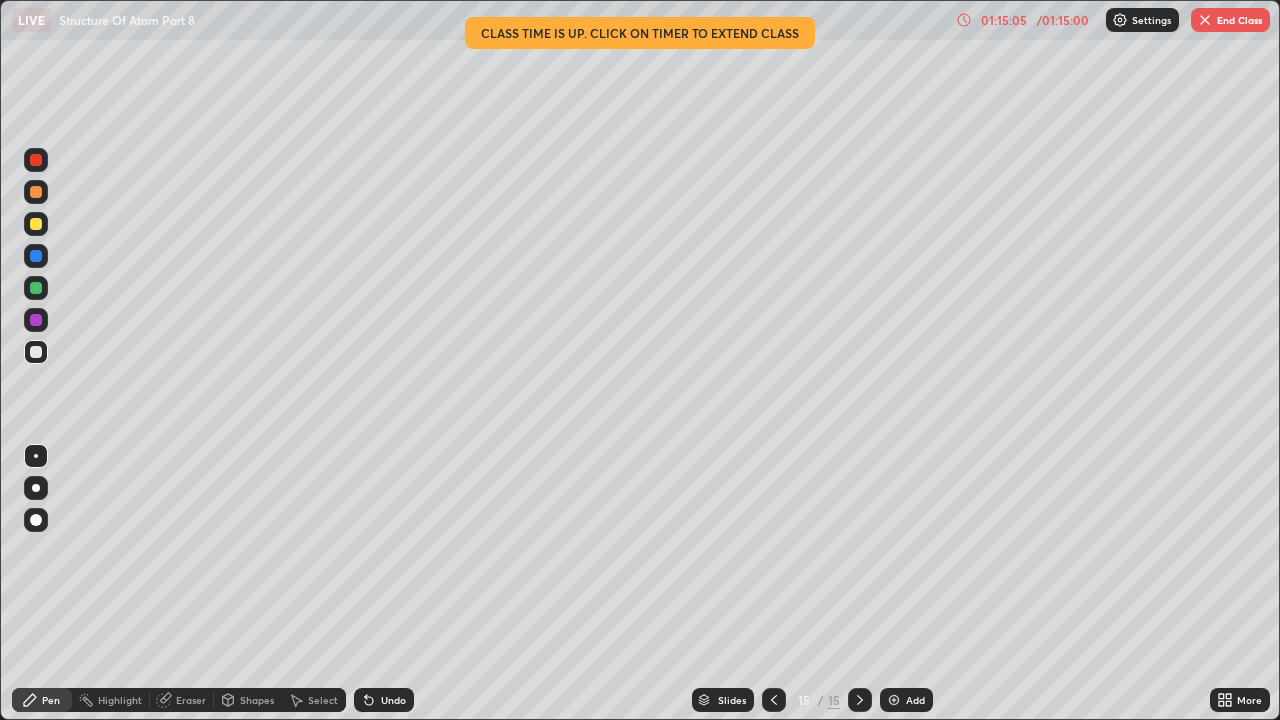 click on "End Class" at bounding box center [1230, 20] 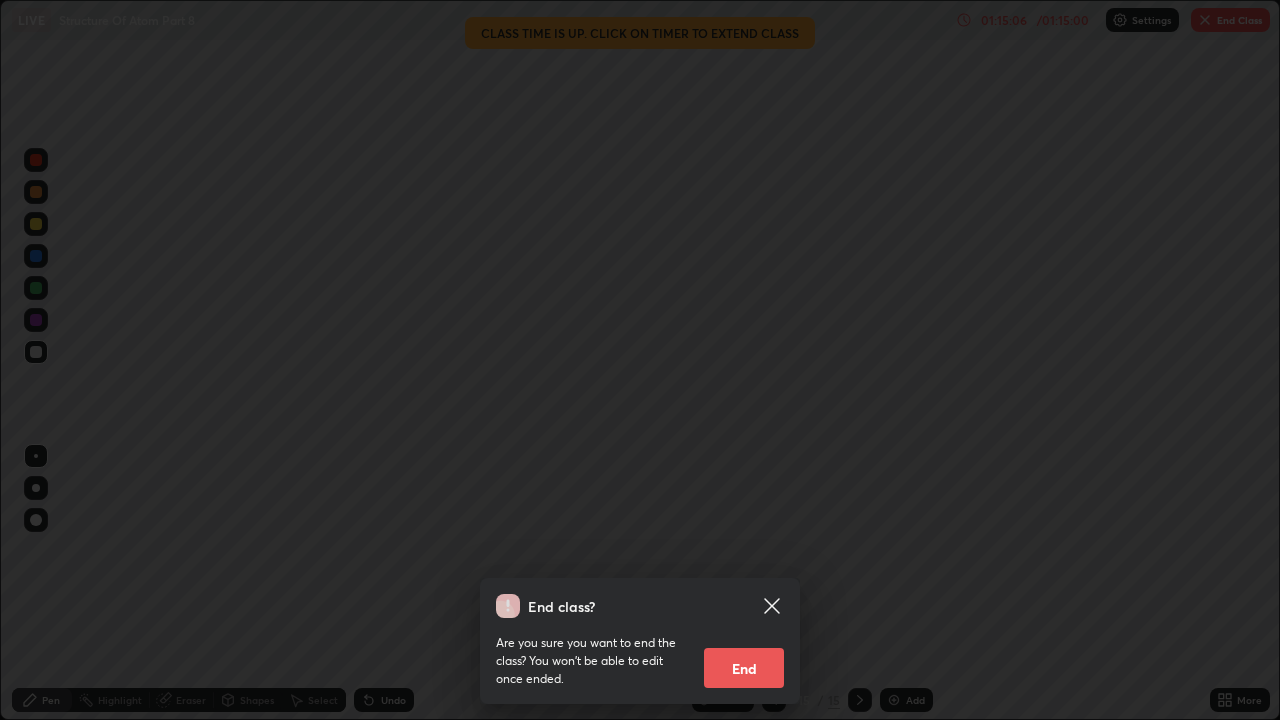 click on "End" at bounding box center (744, 668) 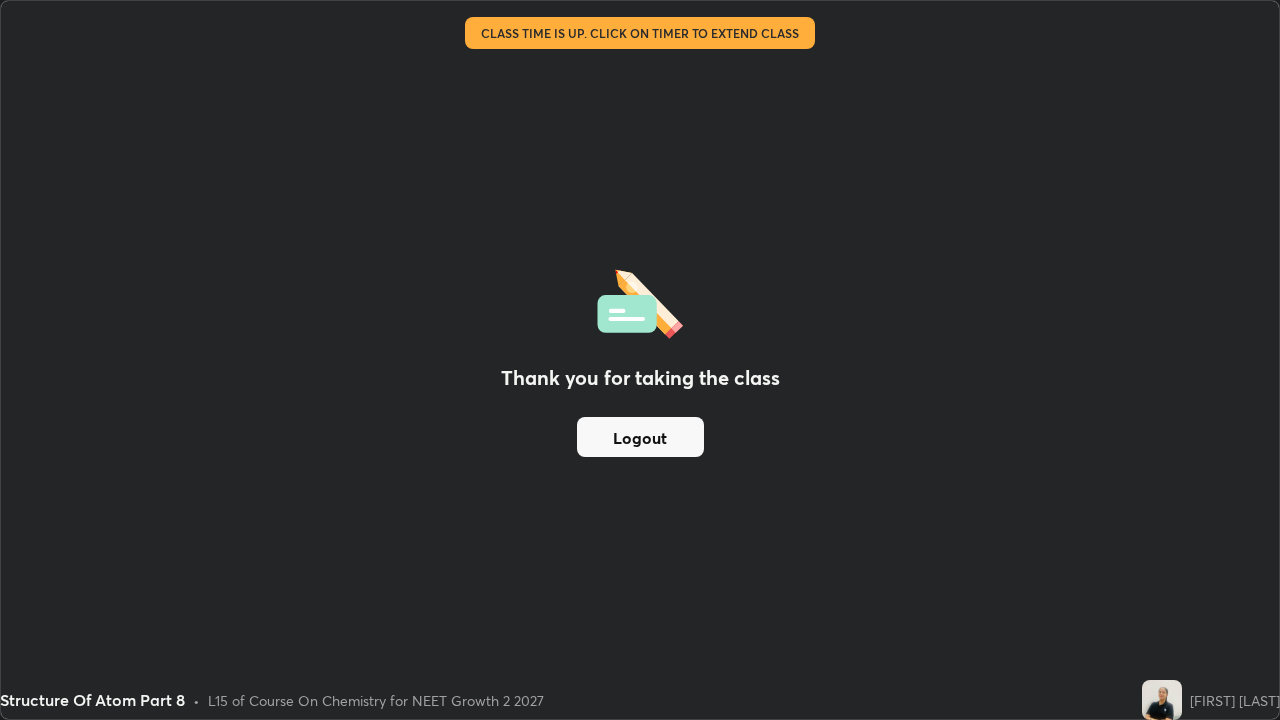 click on "Thank you for taking the class Logout" at bounding box center (640, 360) 